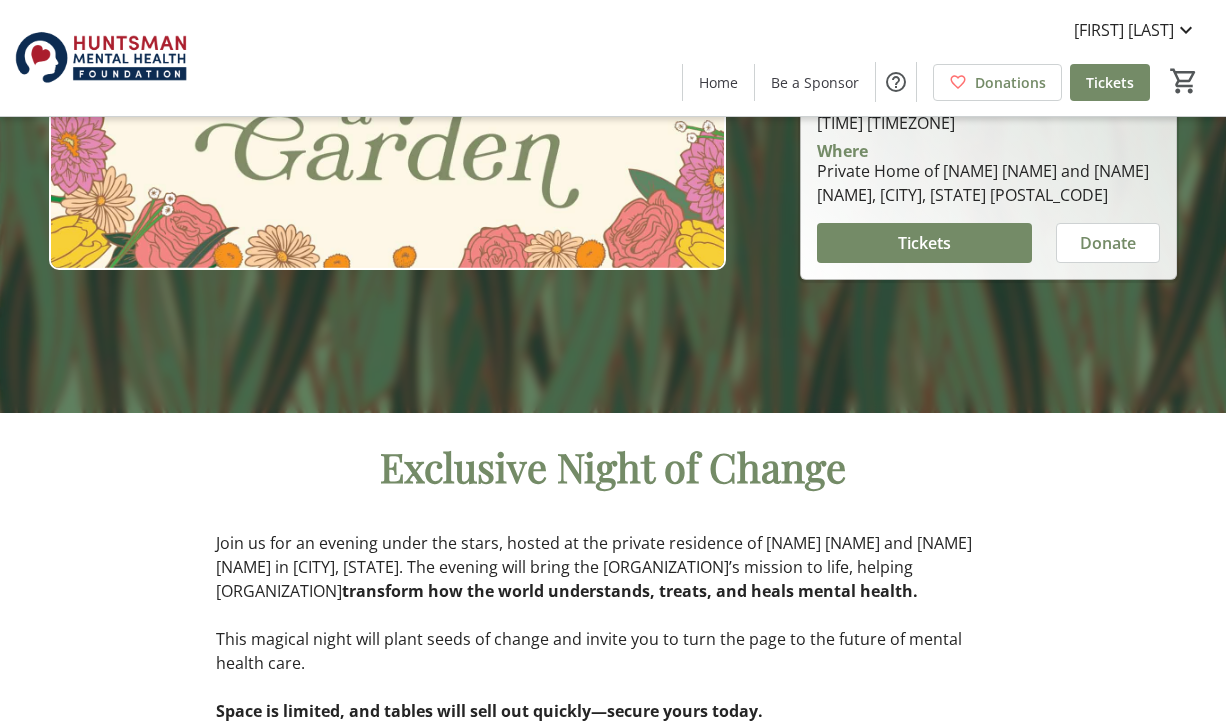 scroll, scrollTop: 0, scrollLeft: 0, axis: both 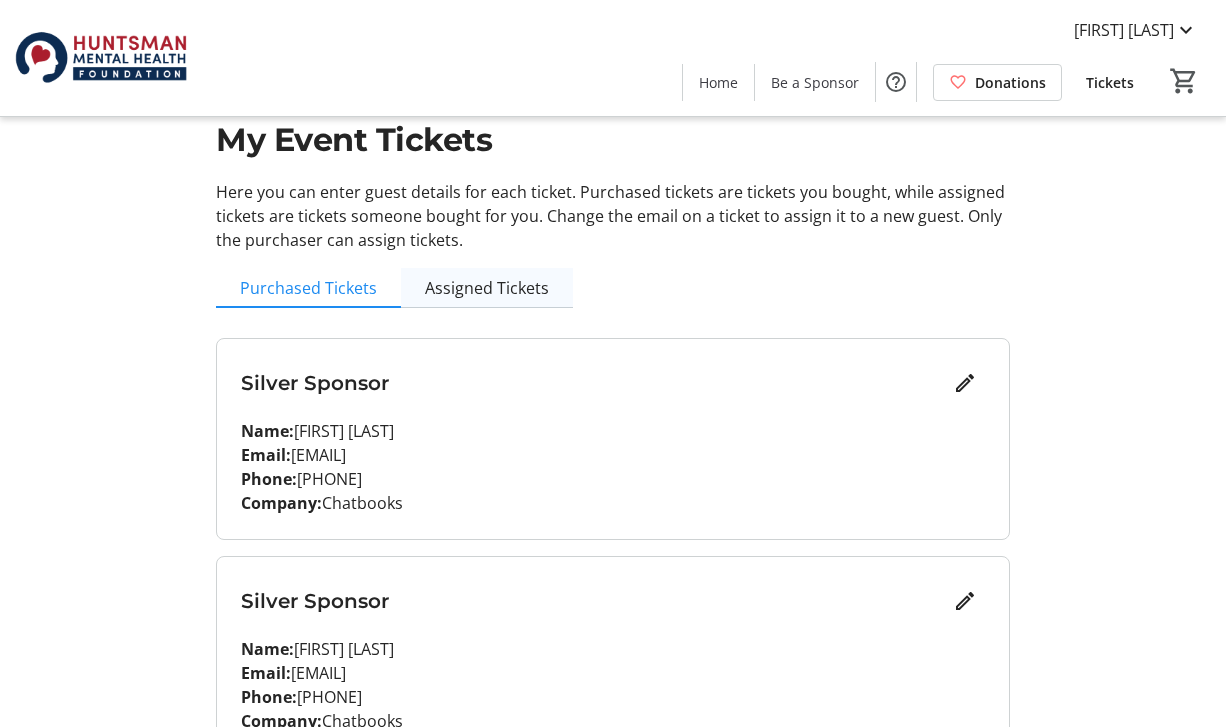 click on "Assigned Tickets" at bounding box center (487, 288) 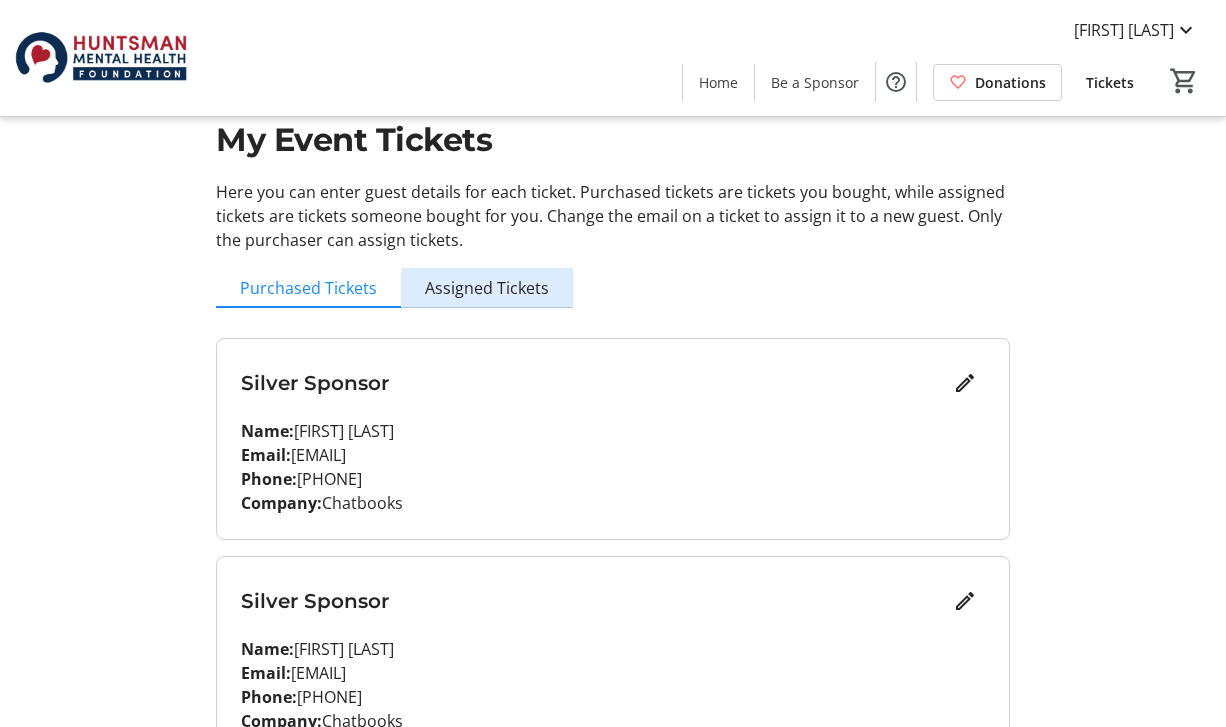 scroll, scrollTop: 0, scrollLeft: 0, axis: both 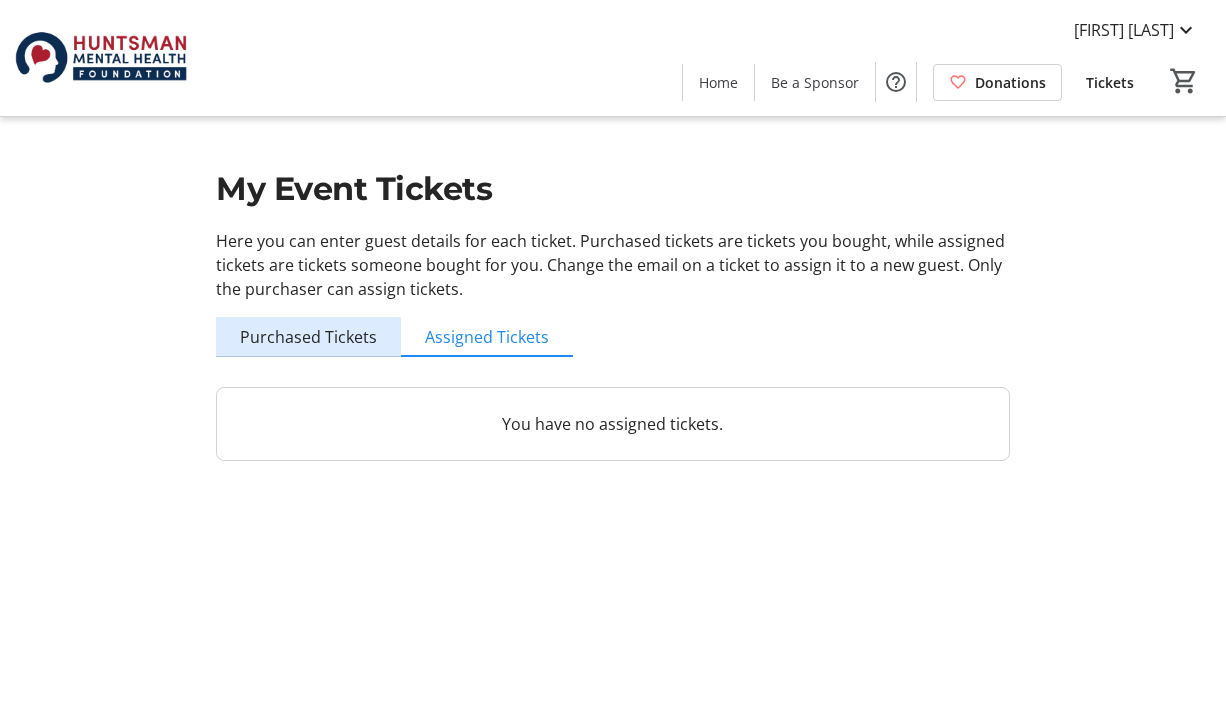 click on "Purchased Tickets" at bounding box center (308, 337) 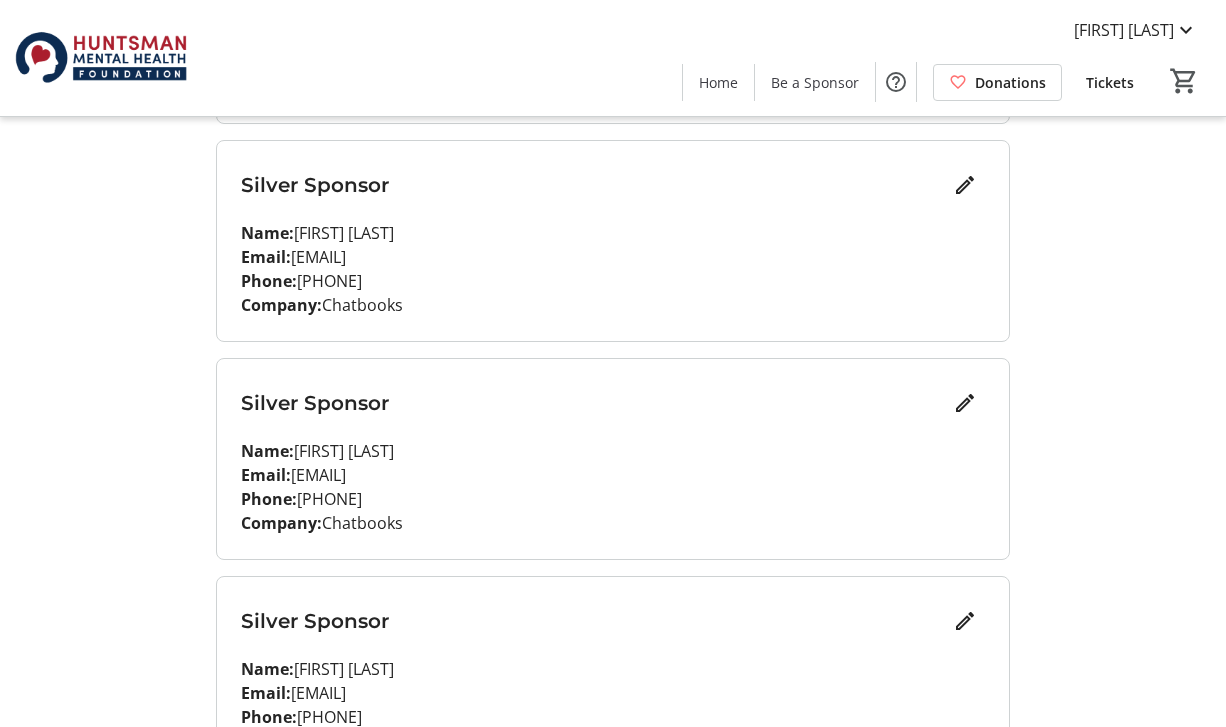 scroll, scrollTop: 1487, scrollLeft: 0, axis: vertical 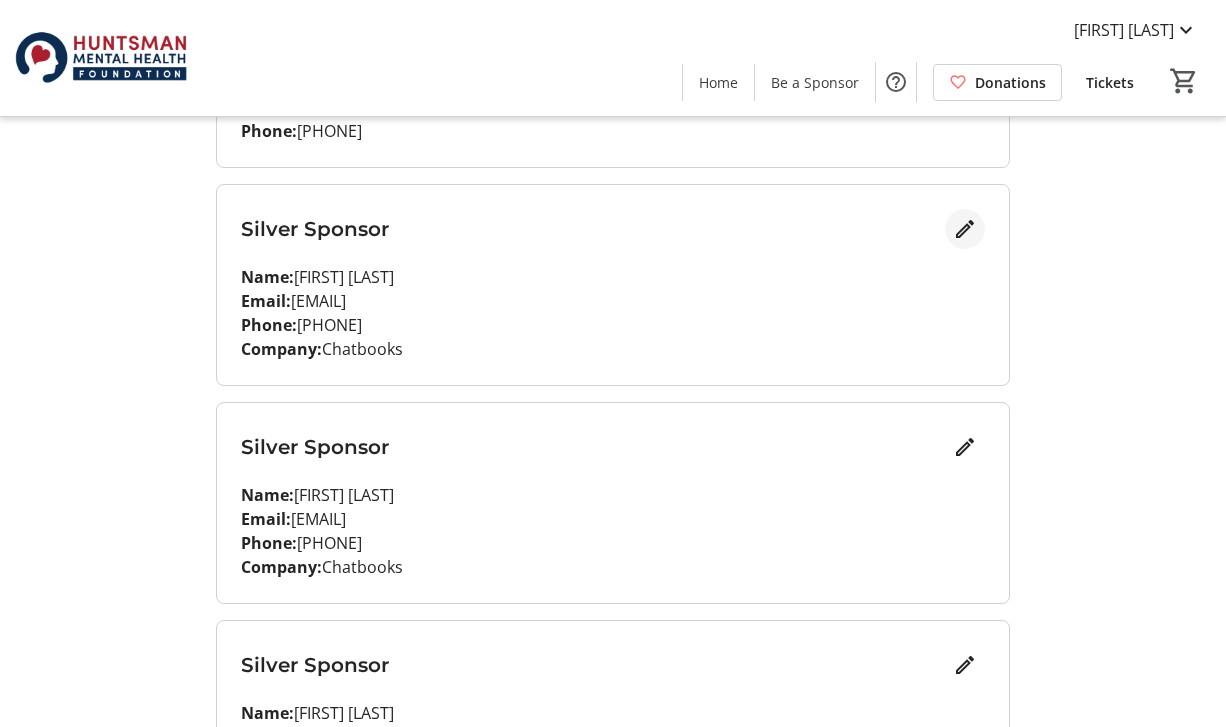 click 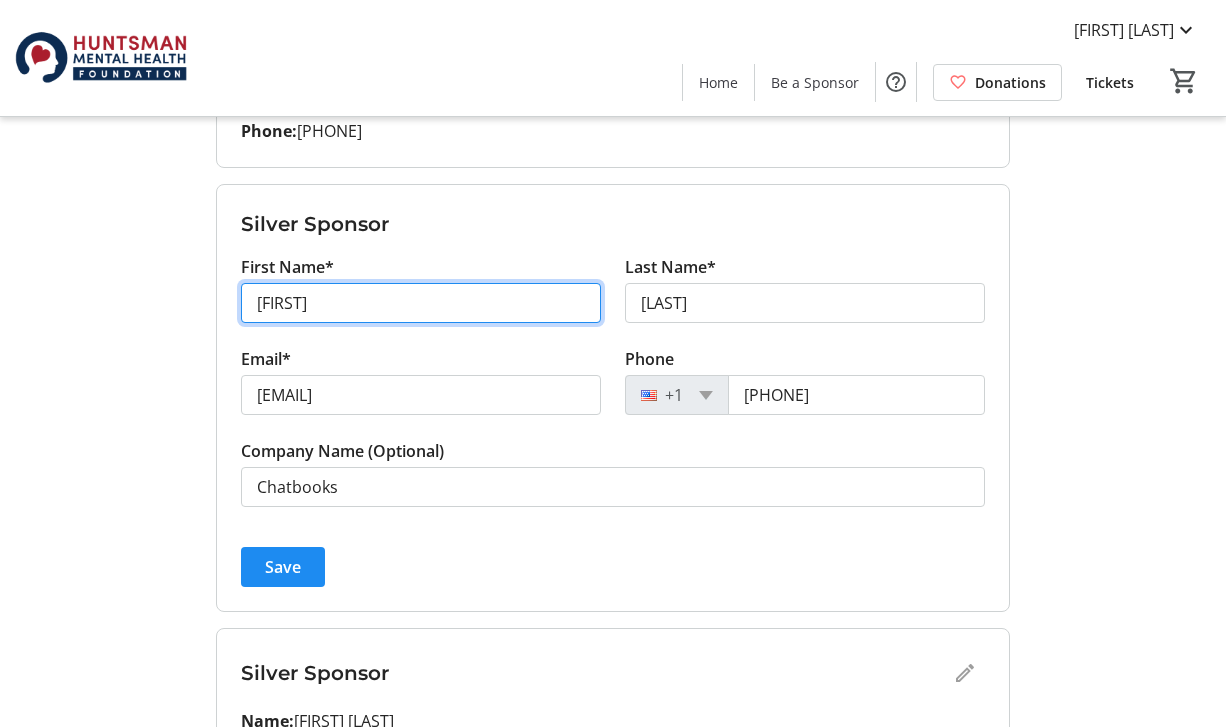 drag, startPoint x: 358, startPoint y: 309, endPoint x: 233, endPoint y: 306, distance: 125.035995 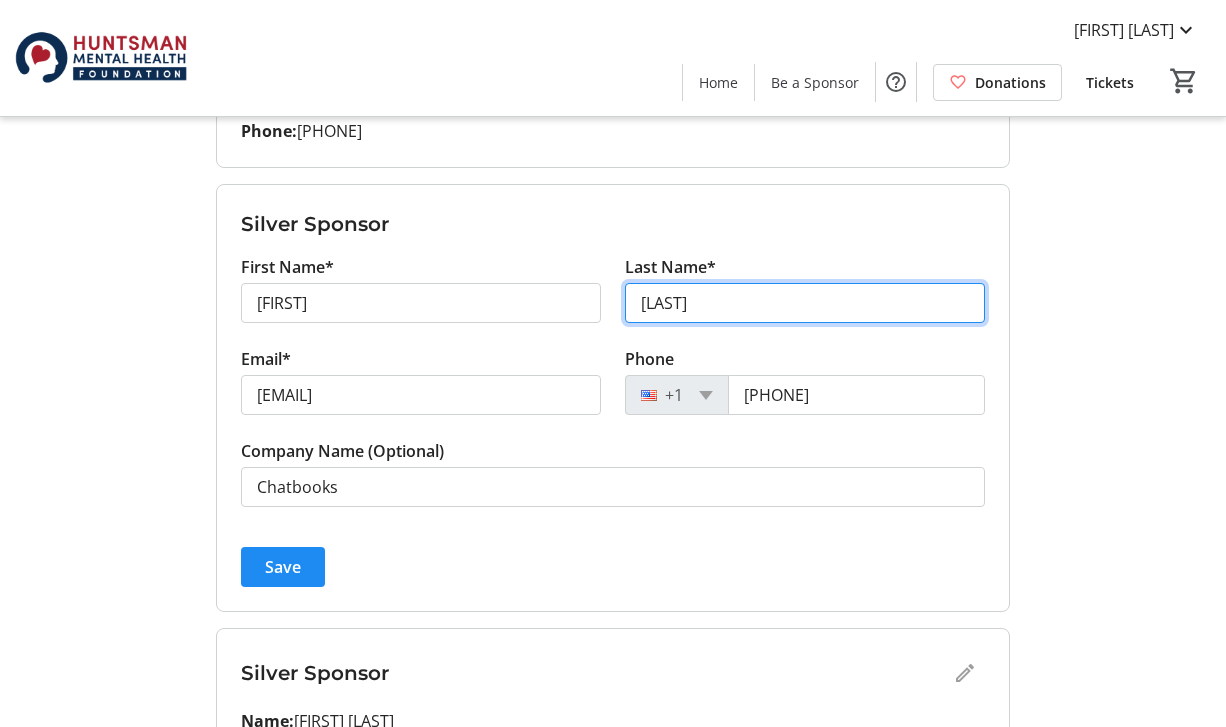 drag, startPoint x: 708, startPoint y: 301, endPoint x: 595, endPoint y: 300, distance: 113.004425 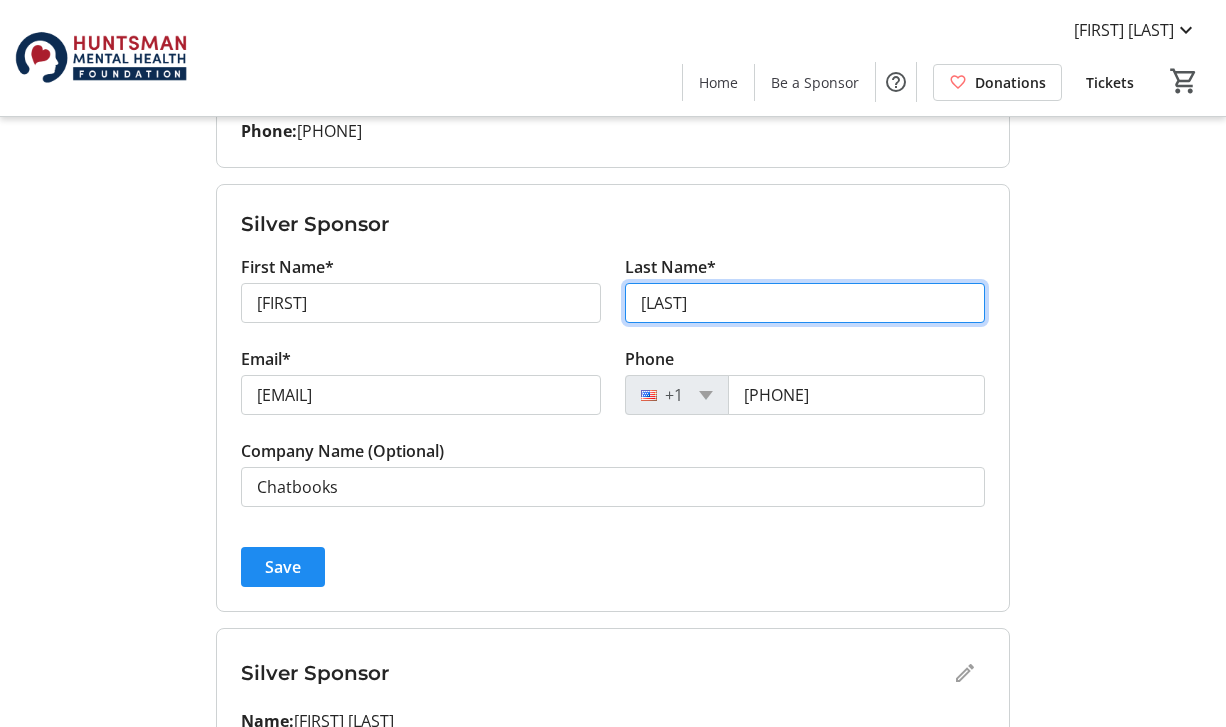 type on "[LAST]" 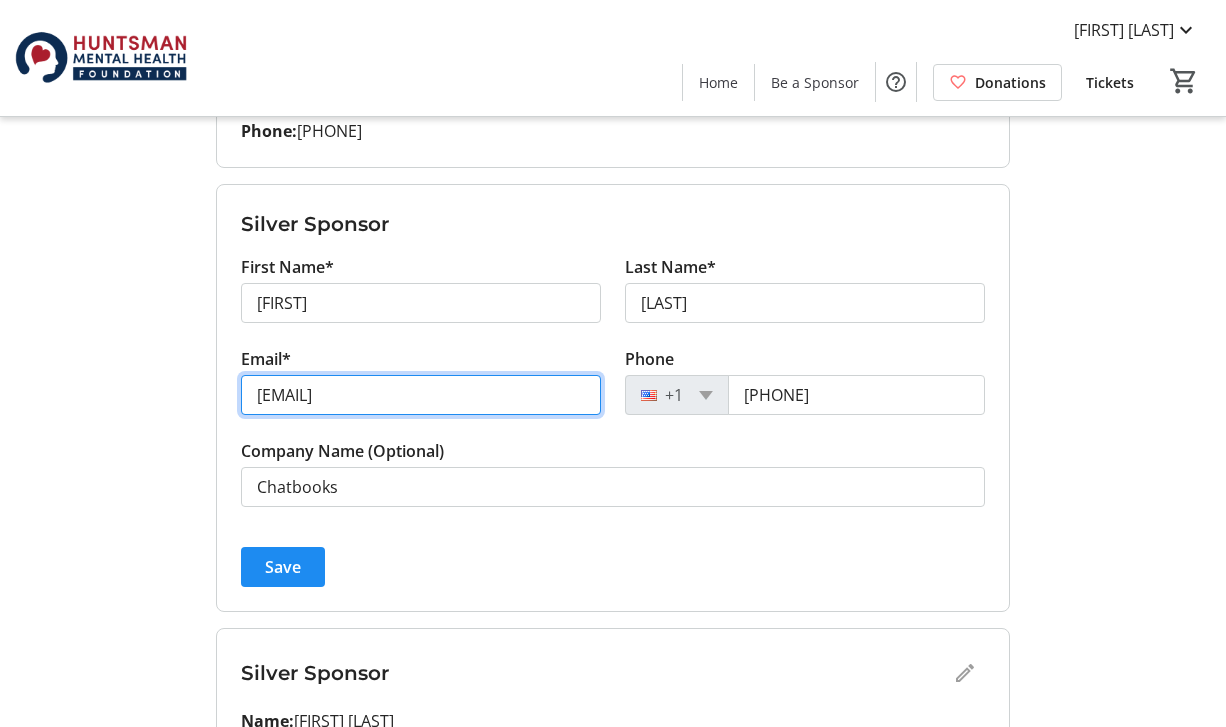 drag, startPoint x: 318, startPoint y: 396, endPoint x: 232, endPoint y: 396, distance: 86 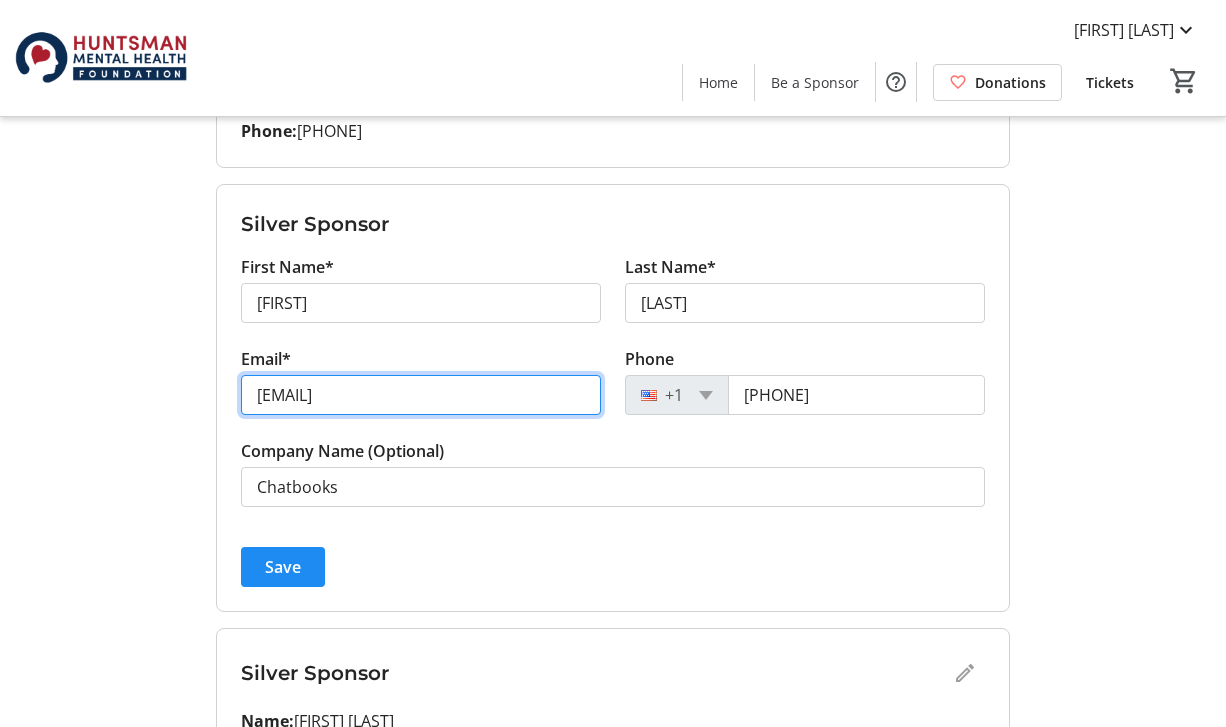 type on "[EMAIL]" 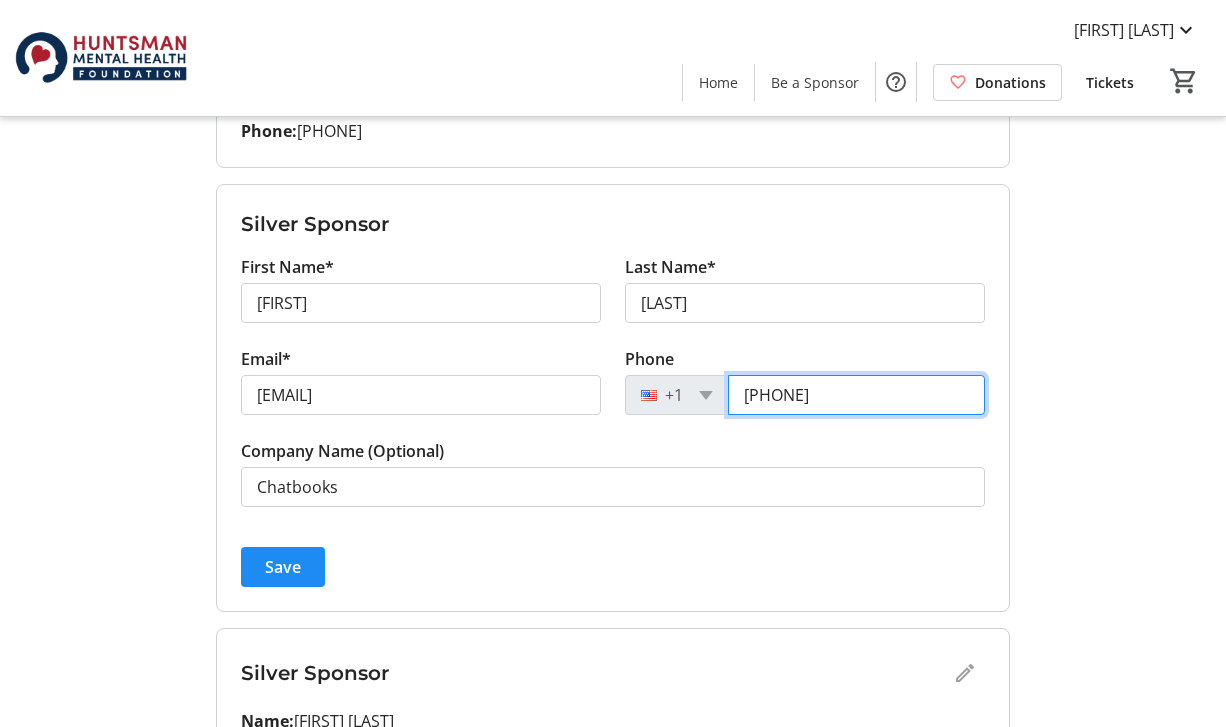 drag, startPoint x: 862, startPoint y: 397, endPoint x: 738, endPoint y: 392, distance: 124.10077 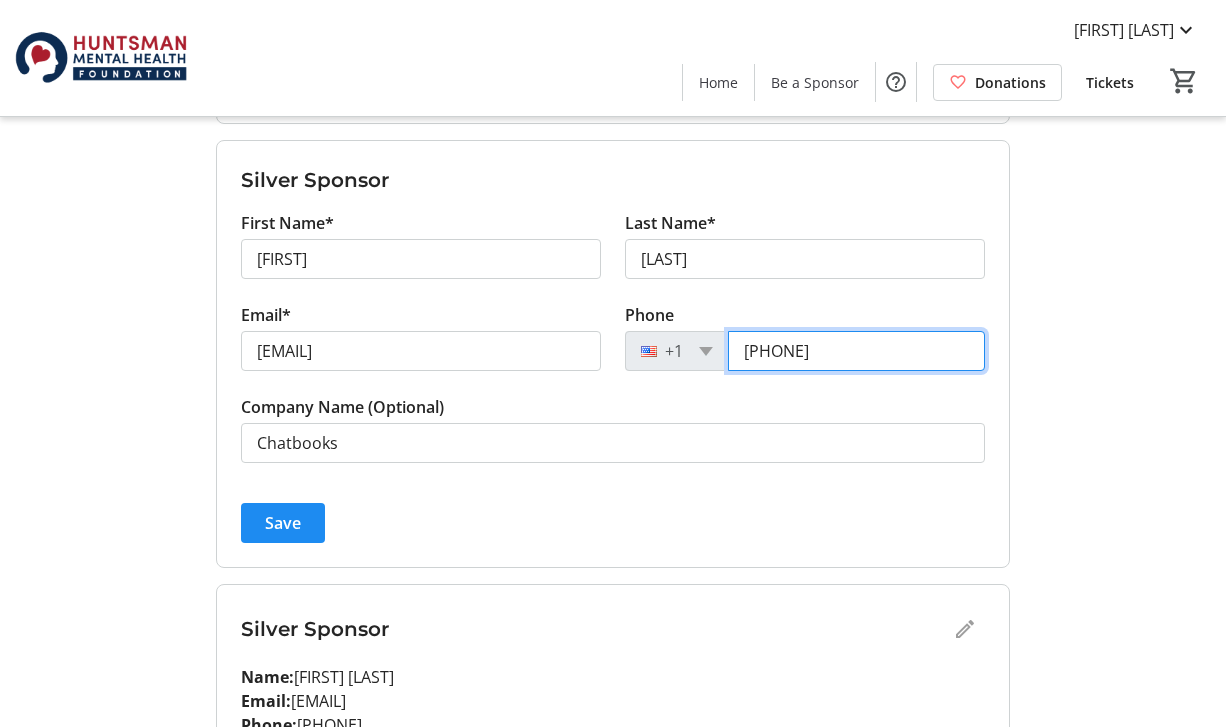 scroll, scrollTop: 1535, scrollLeft: 0, axis: vertical 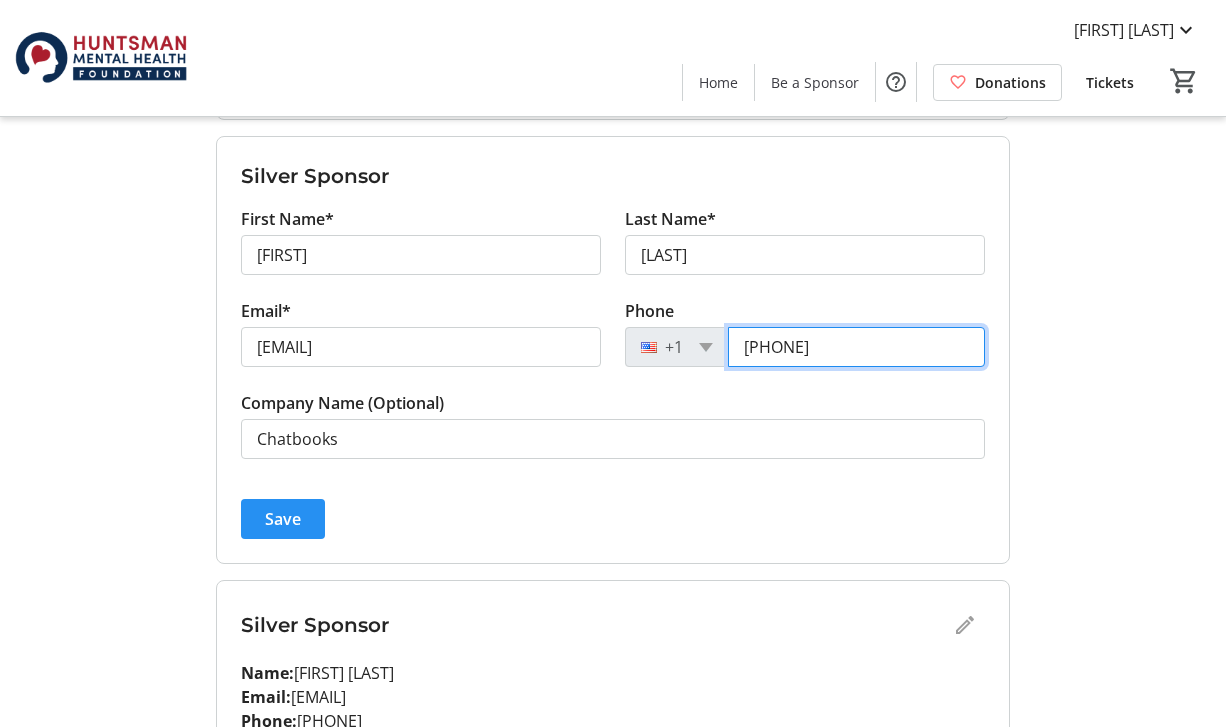 type on "[PHONE]" 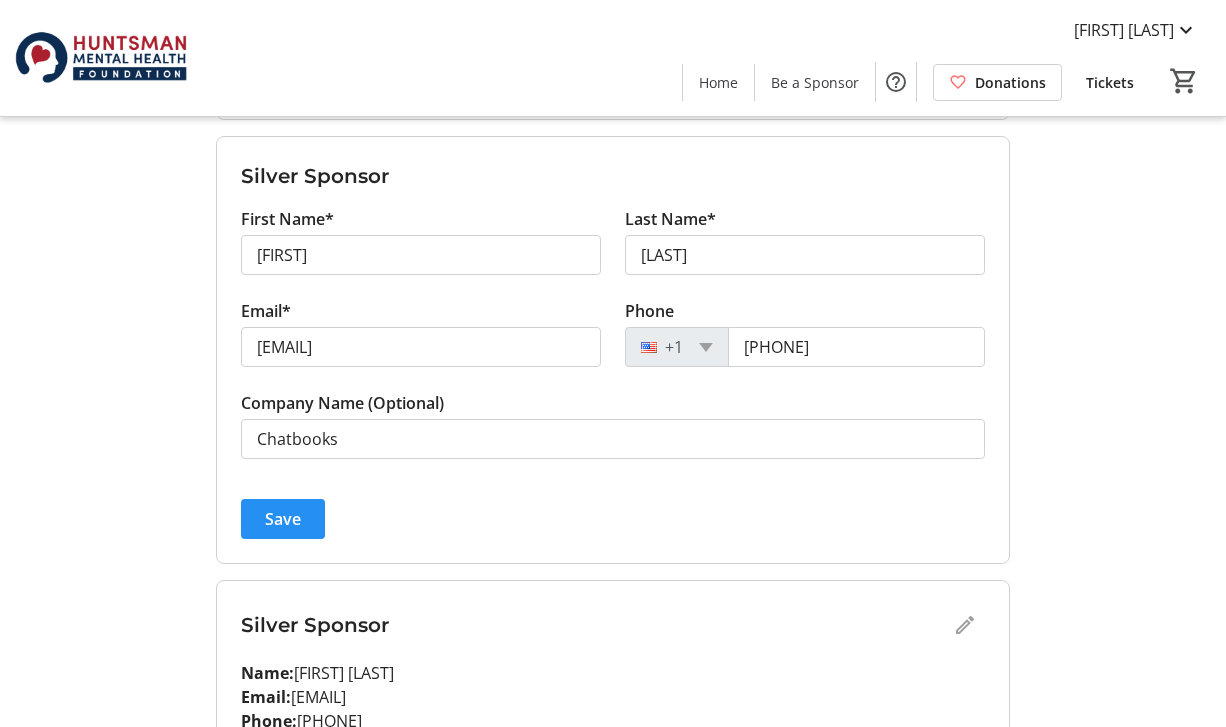 click on "Save" 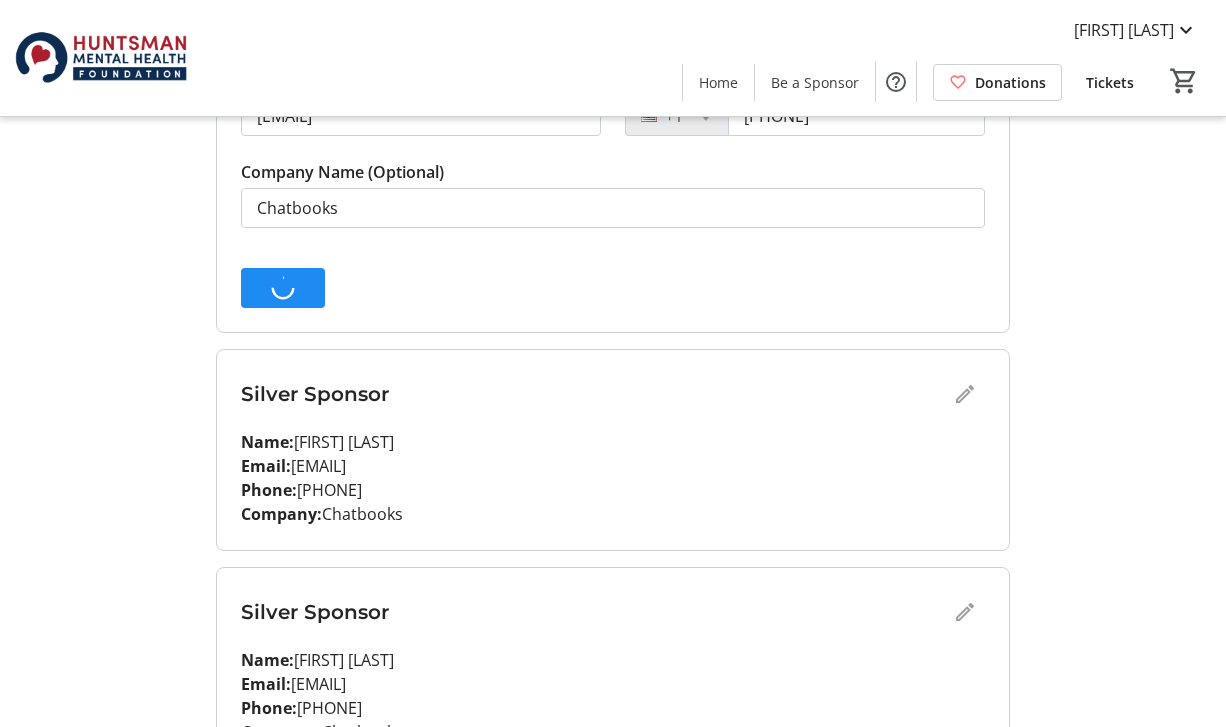 scroll, scrollTop: 1768, scrollLeft: 0, axis: vertical 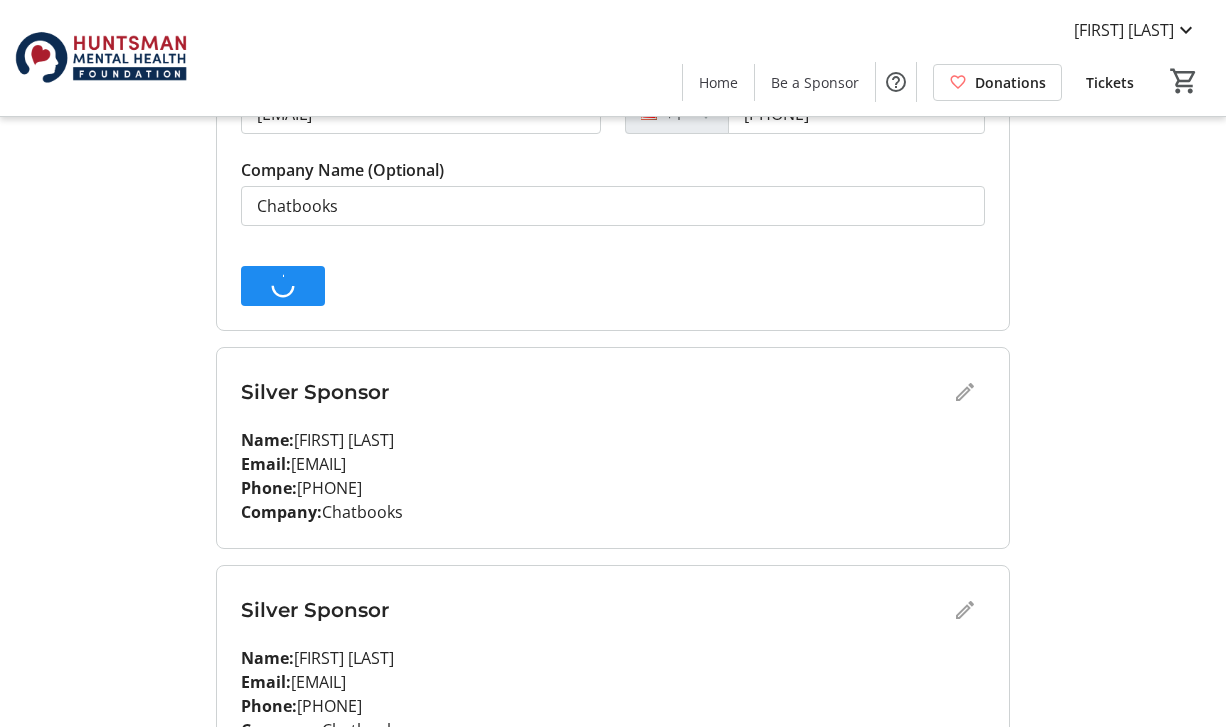 click on "Silver Sponsor" 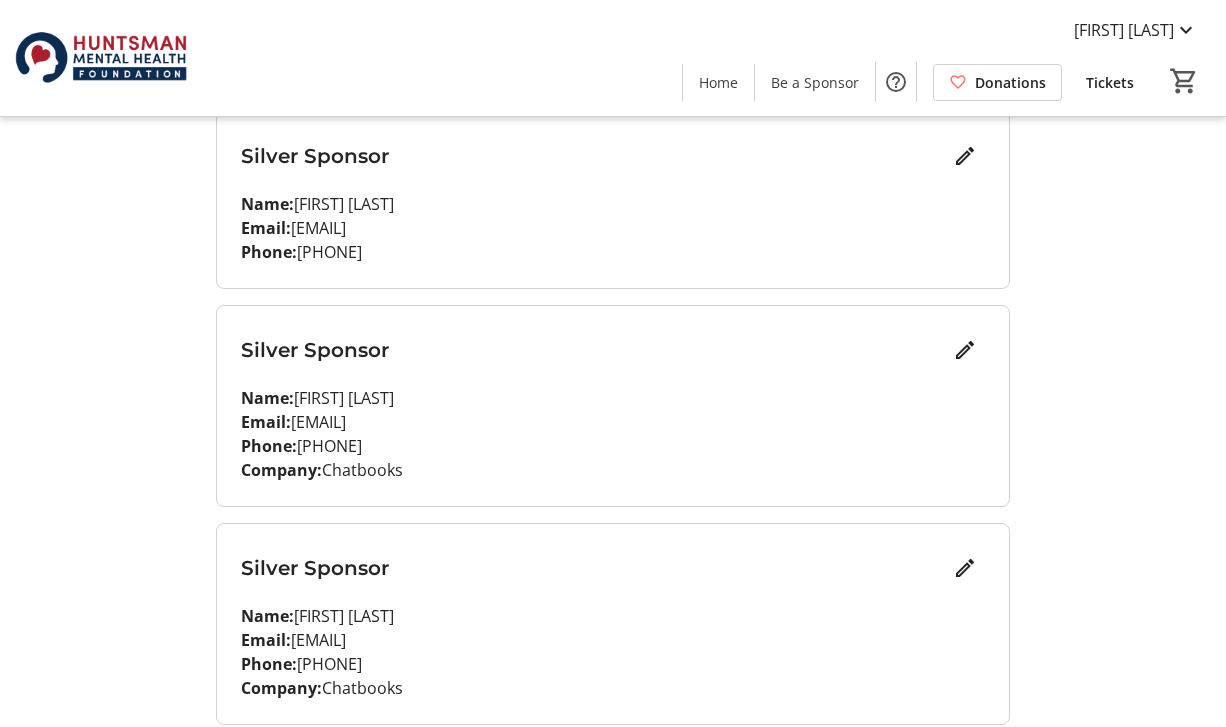 scroll, scrollTop: 1379, scrollLeft: 0, axis: vertical 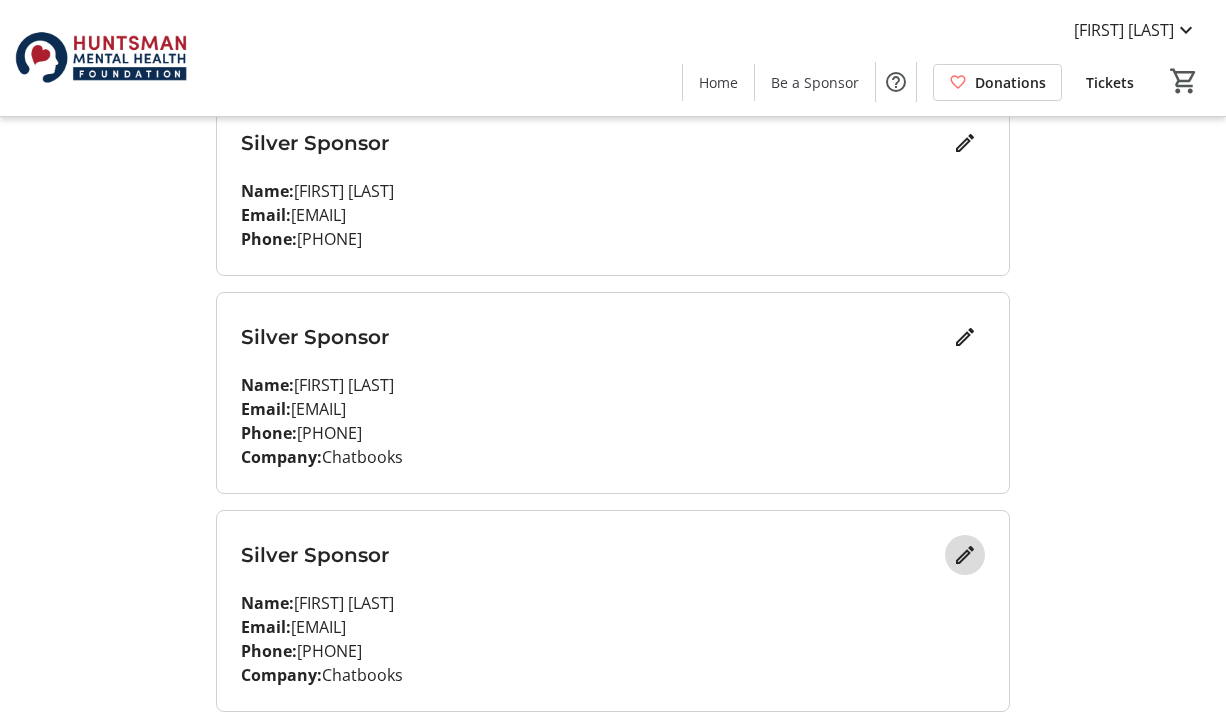 click 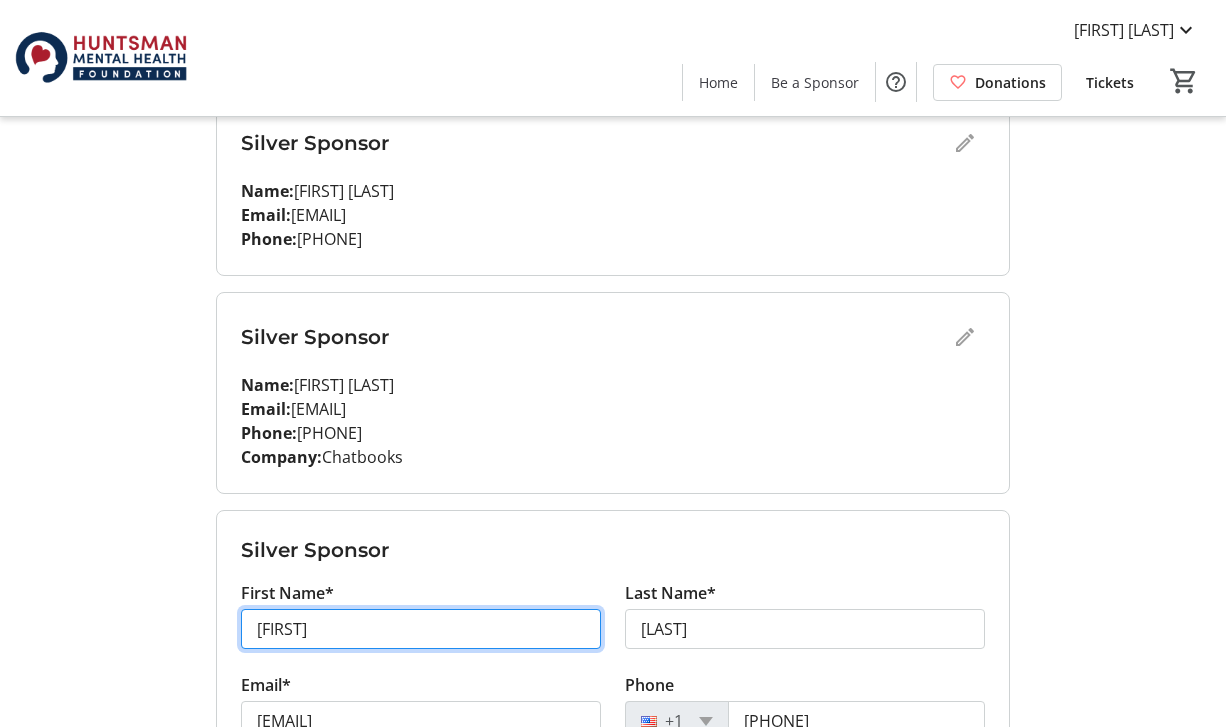 drag, startPoint x: 389, startPoint y: 627, endPoint x: 241, endPoint y: 627, distance: 148 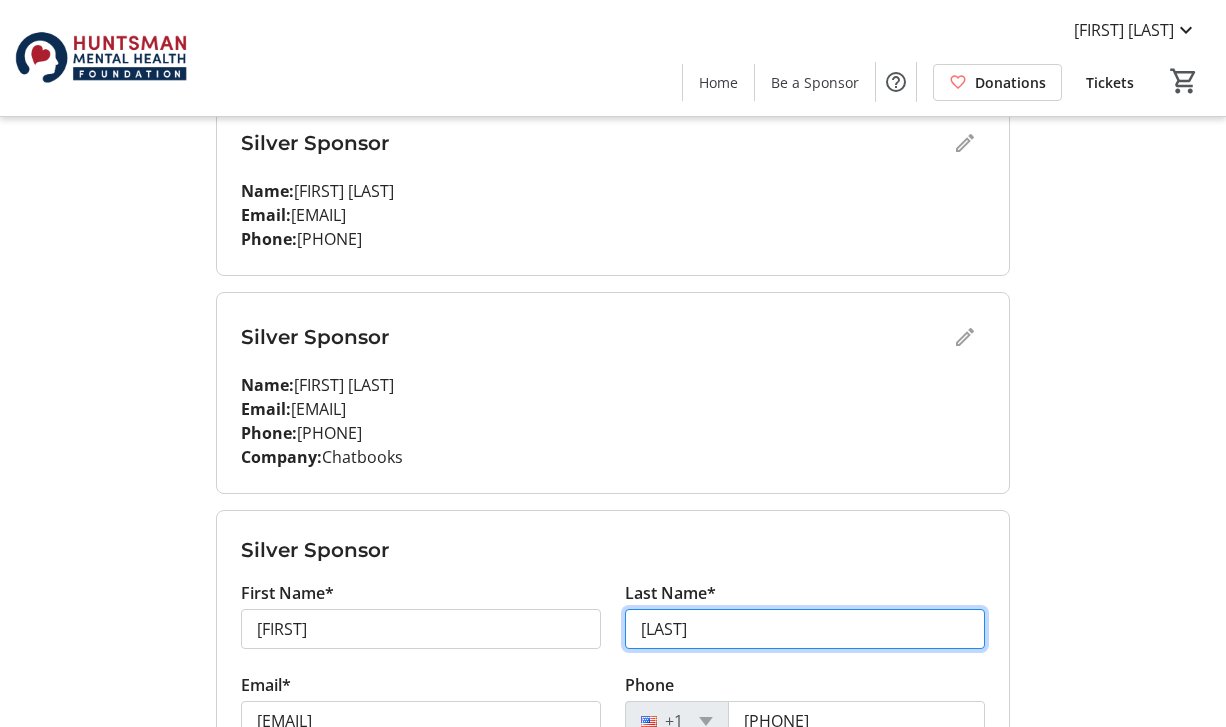 drag, startPoint x: 729, startPoint y: 624, endPoint x: 567, endPoint y: 614, distance: 162.30835 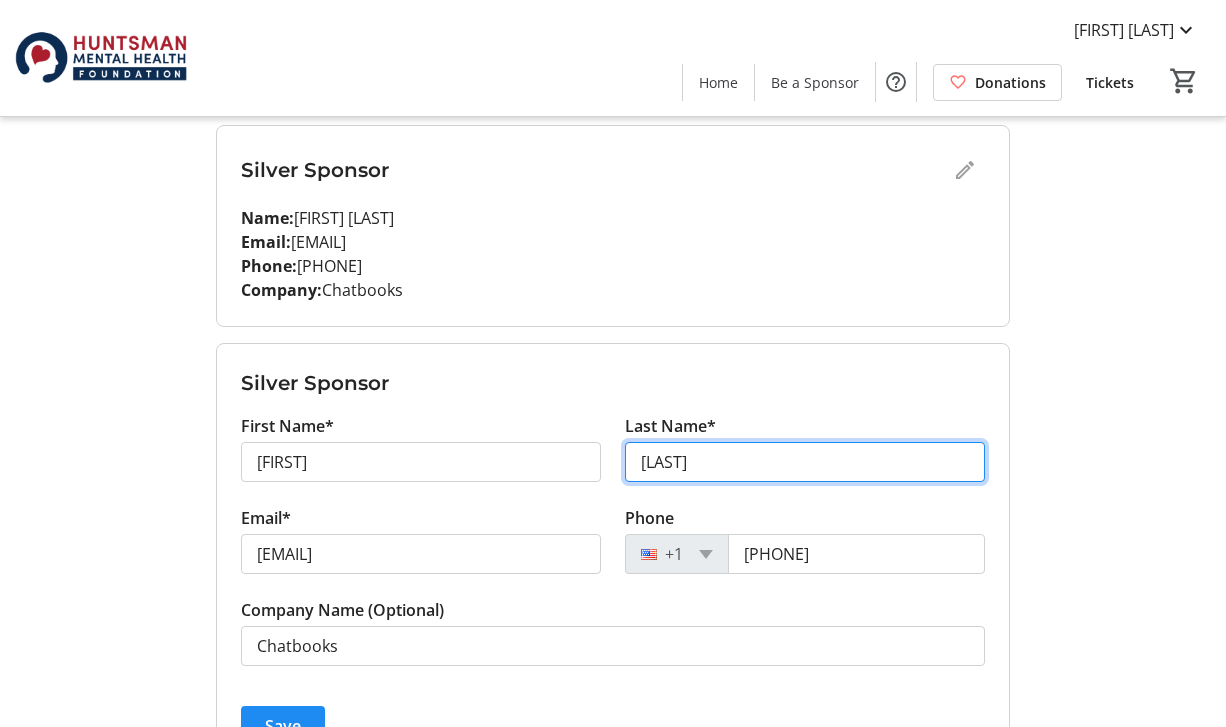 scroll, scrollTop: 1573, scrollLeft: 0, axis: vertical 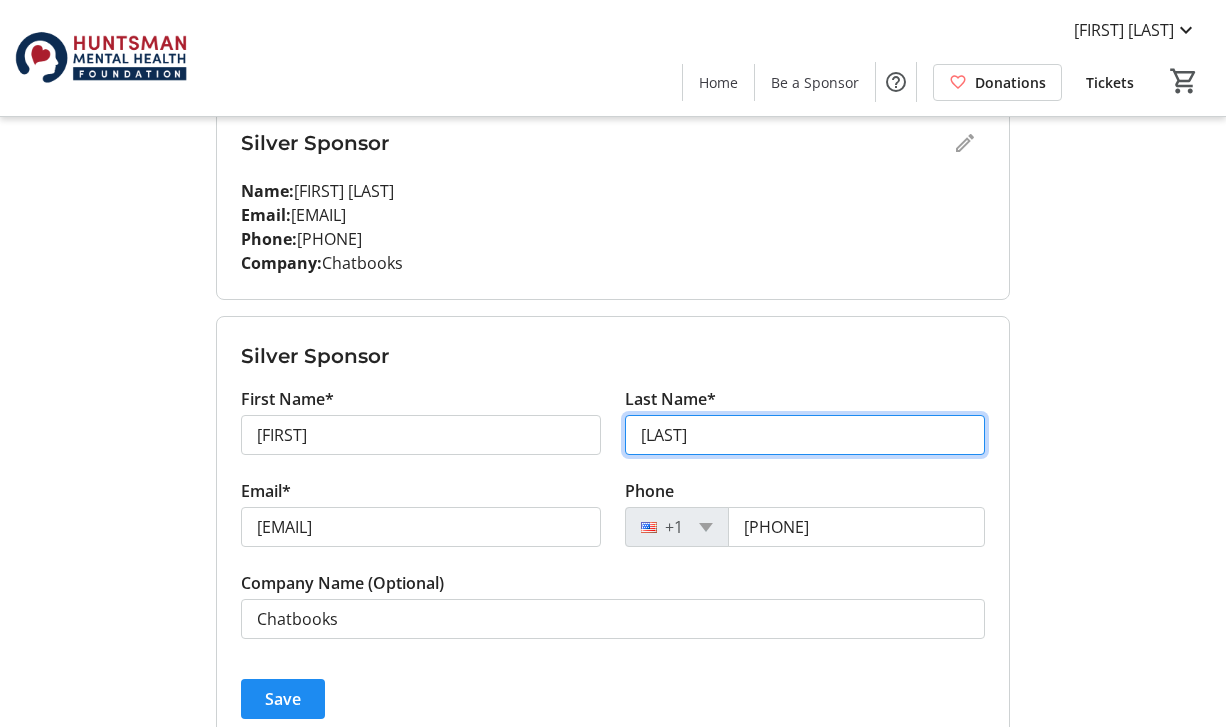 type on "[LAST]" 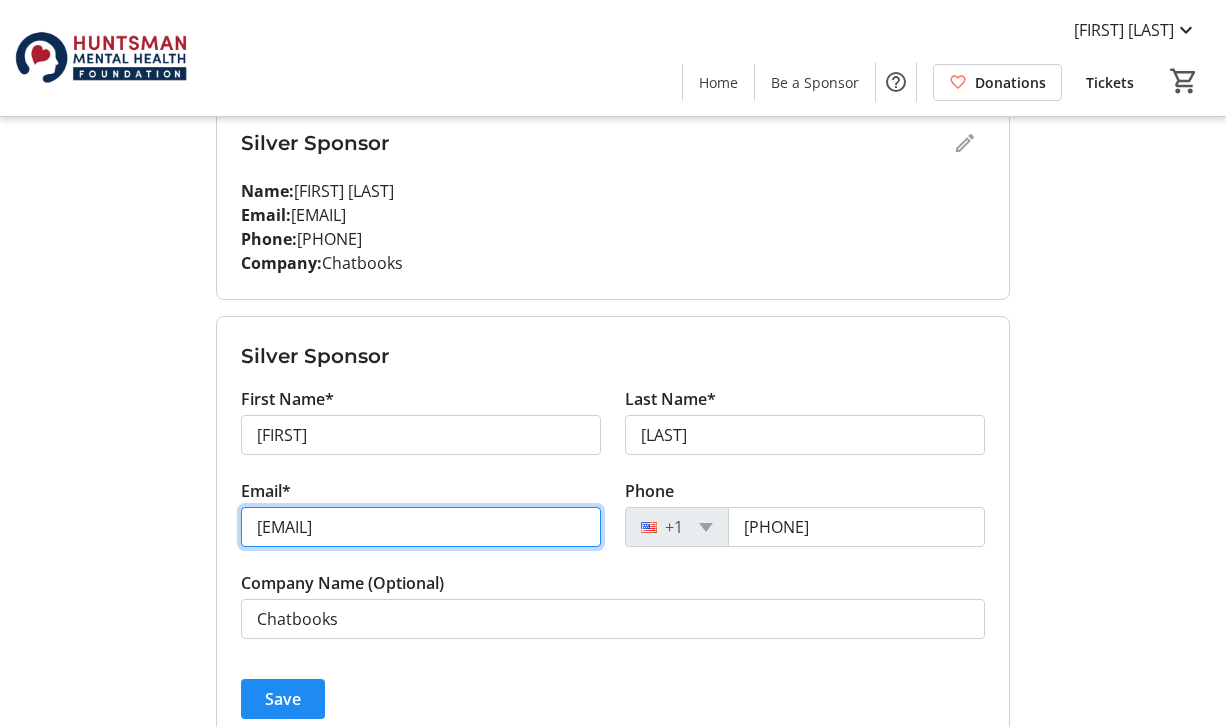 drag, startPoint x: 317, startPoint y: 530, endPoint x: 213, endPoint y: 526, distance: 104.0769 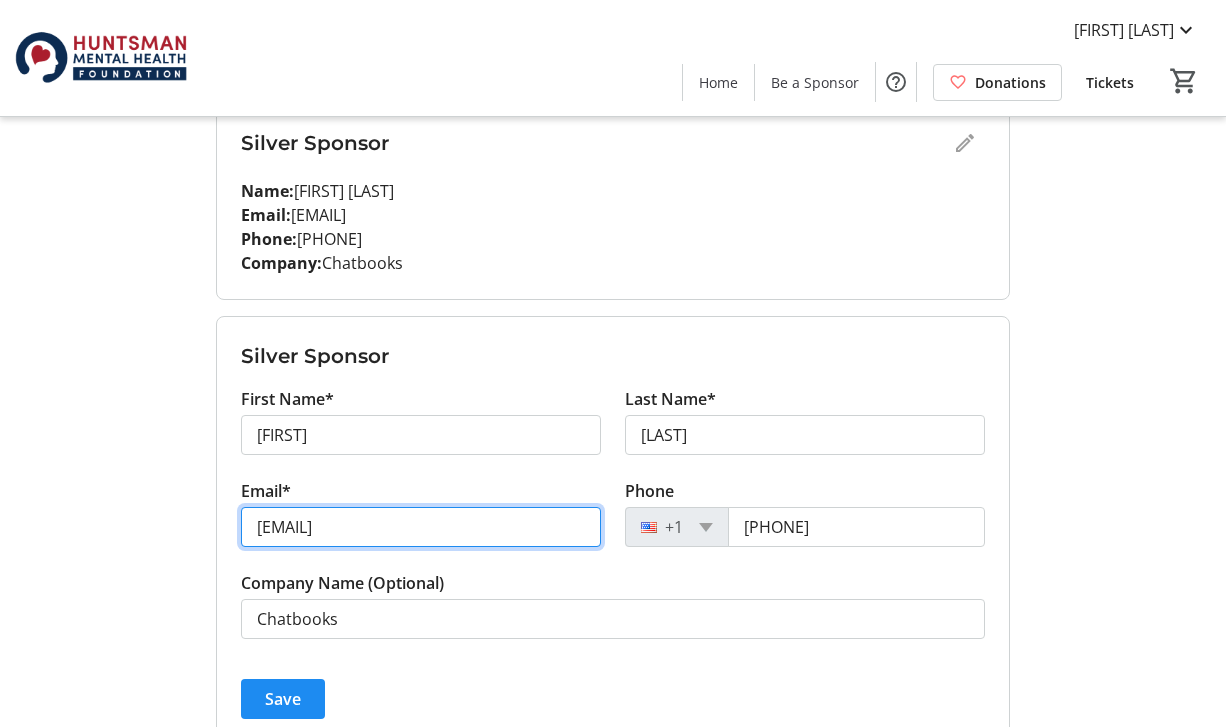 type on "[EMAIL]" 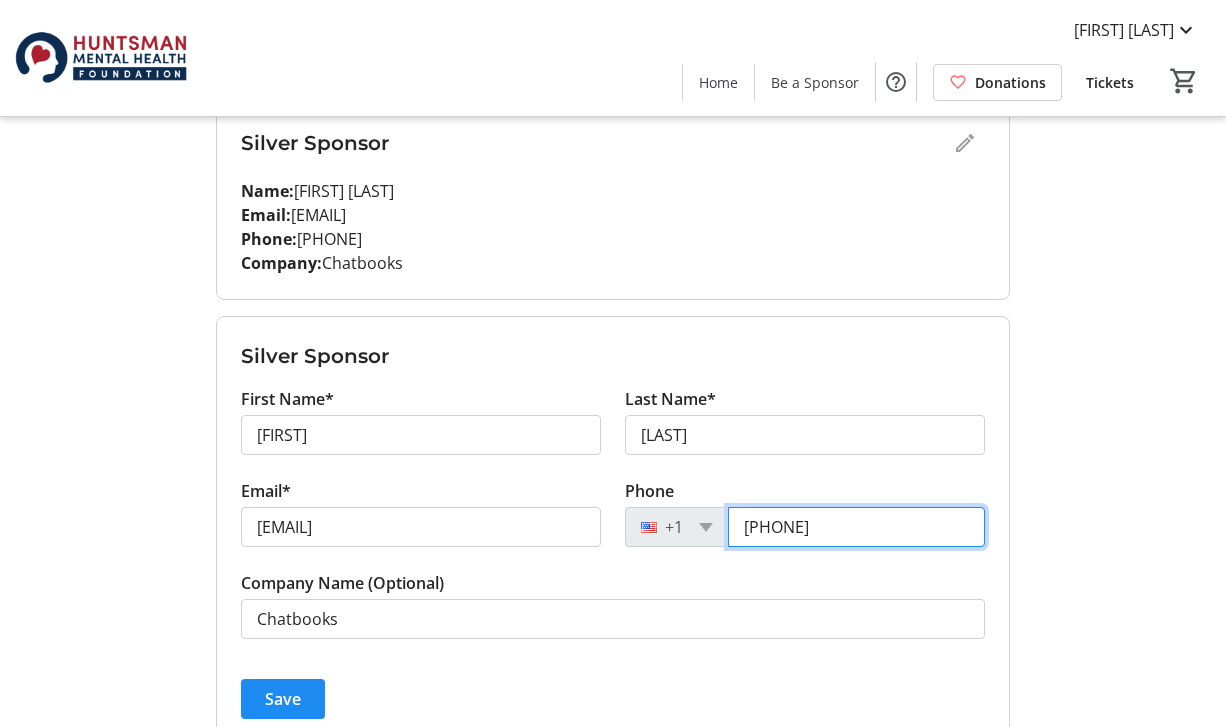 drag, startPoint x: 877, startPoint y: 532, endPoint x: 738, endPoint y: 536, distance: 139.05754 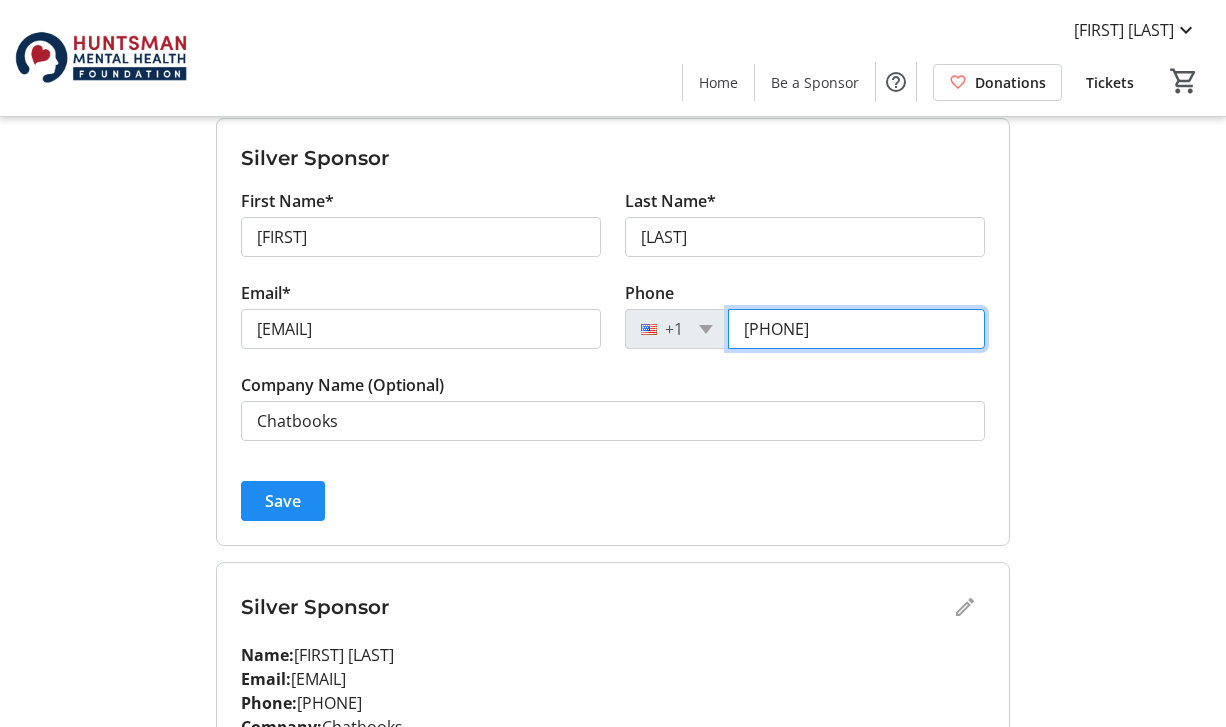 scroll, scrollTop: 1862, scrollLeft: 0, axis: vertical 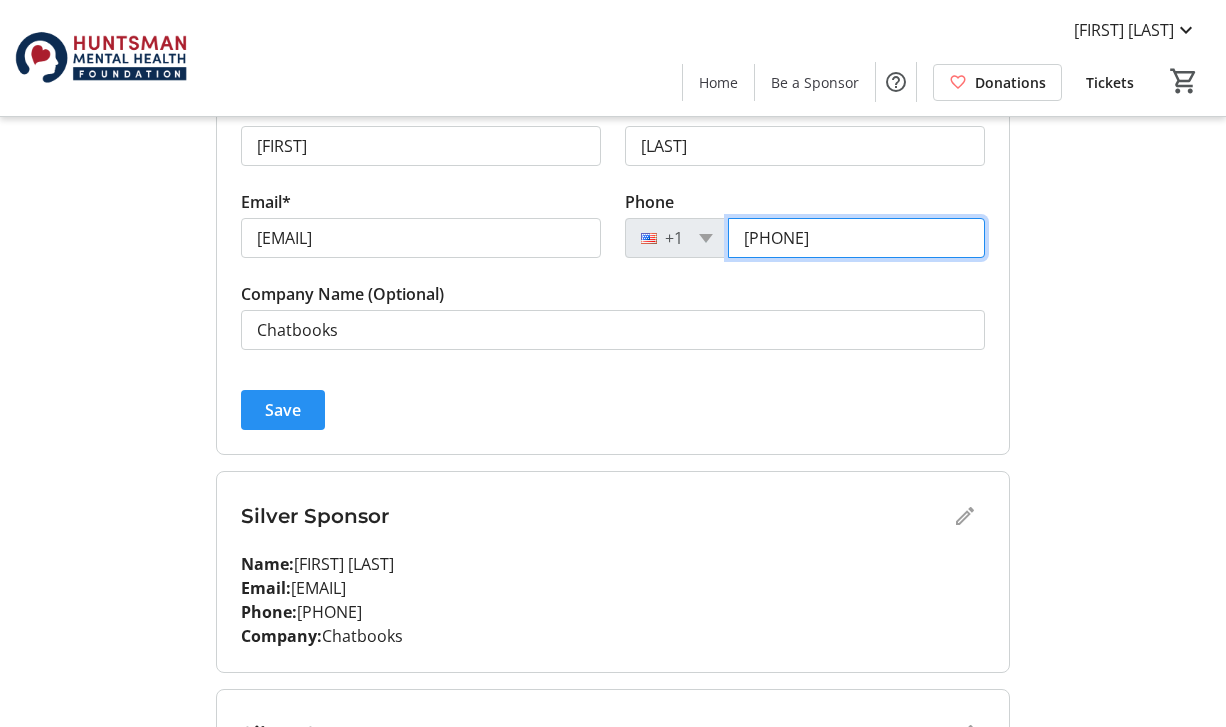 type on "[PHONE]" 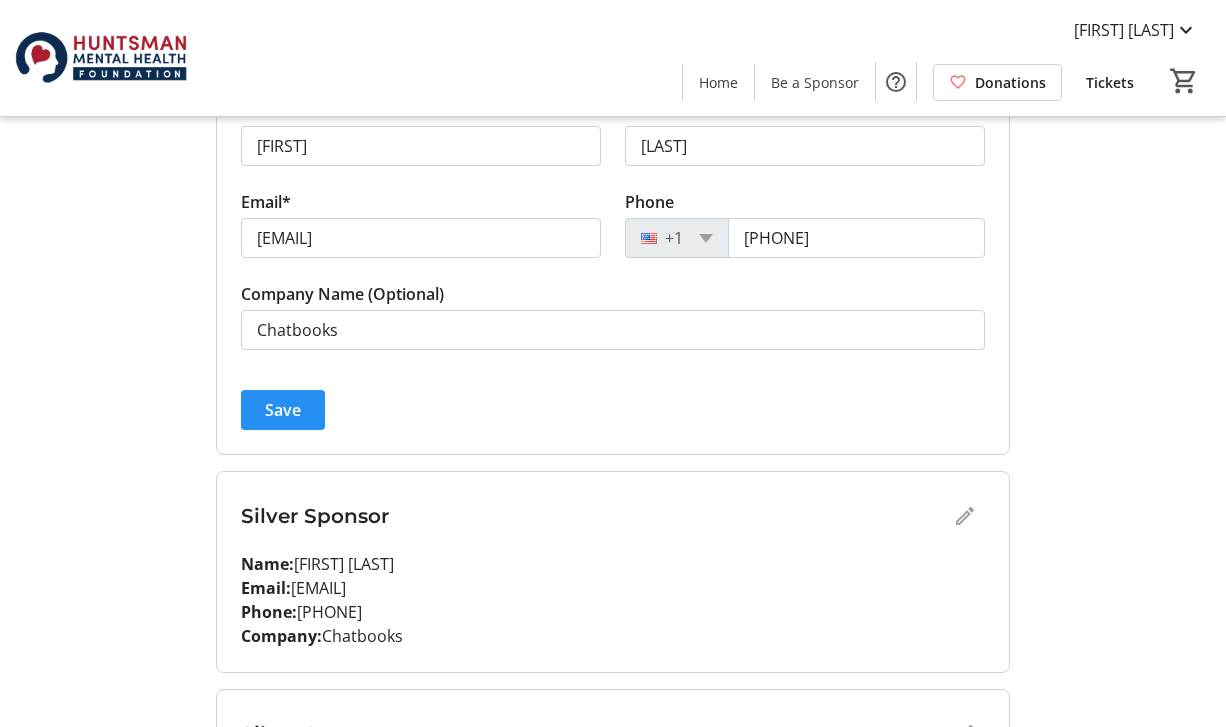 click on "Save" 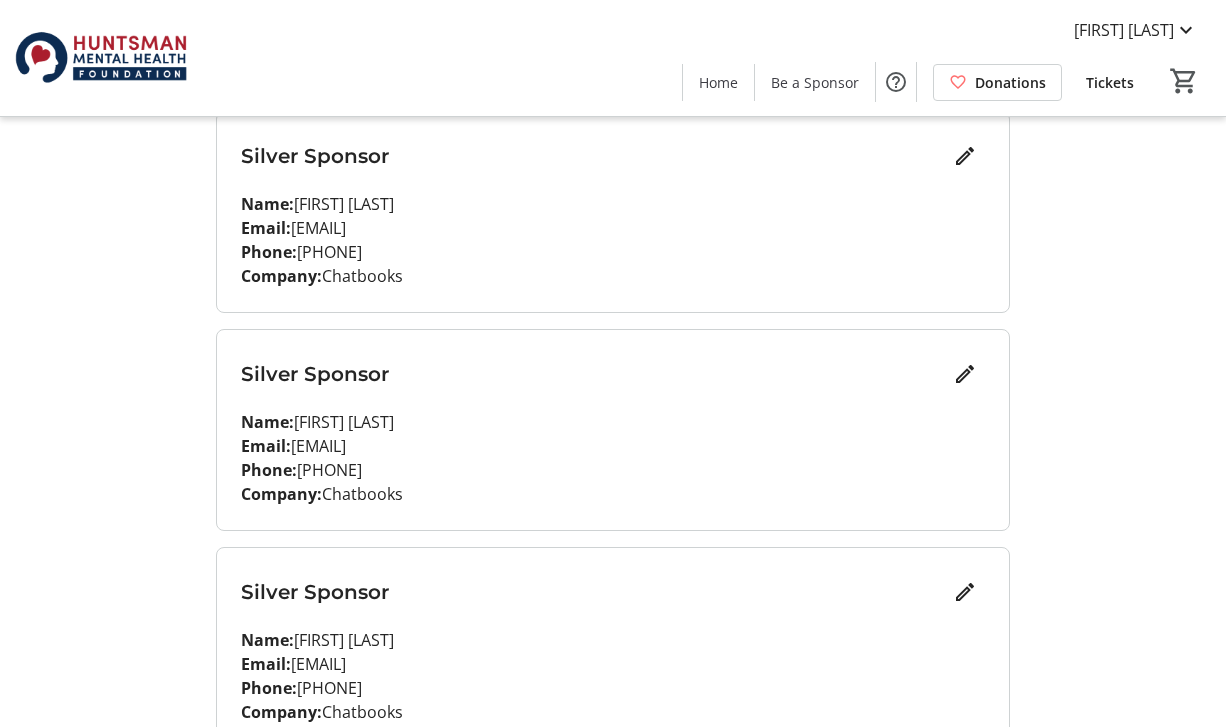 scroll, scrollTop: 1807, scrollLeft: 0, axis: vertical 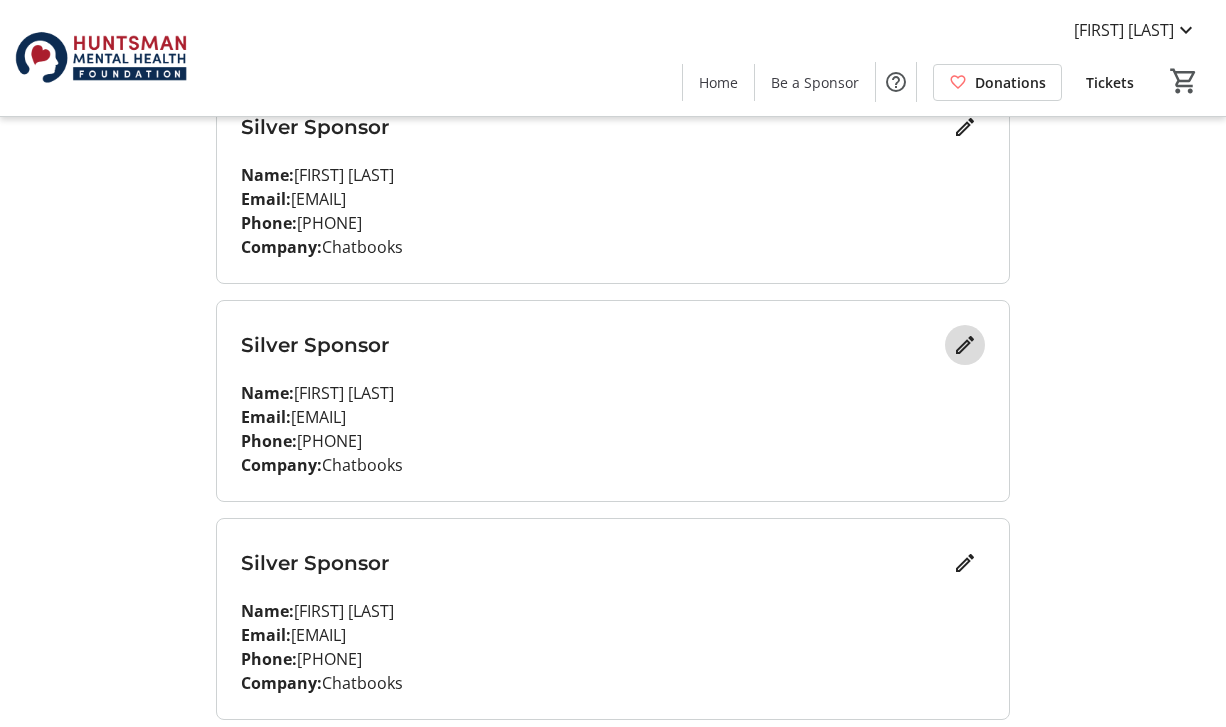 click 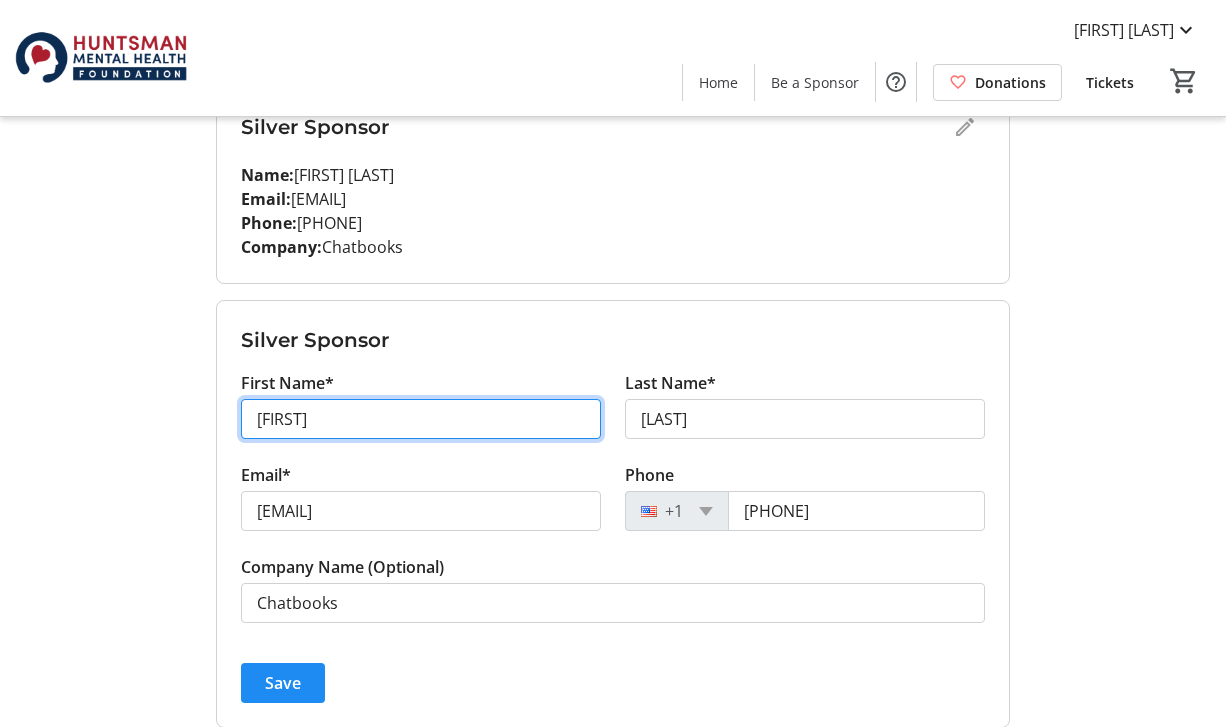 drag, startPoint x: 344, startPoint y: 429, endPoint x: 231, endPoint y: 429, distance: 113 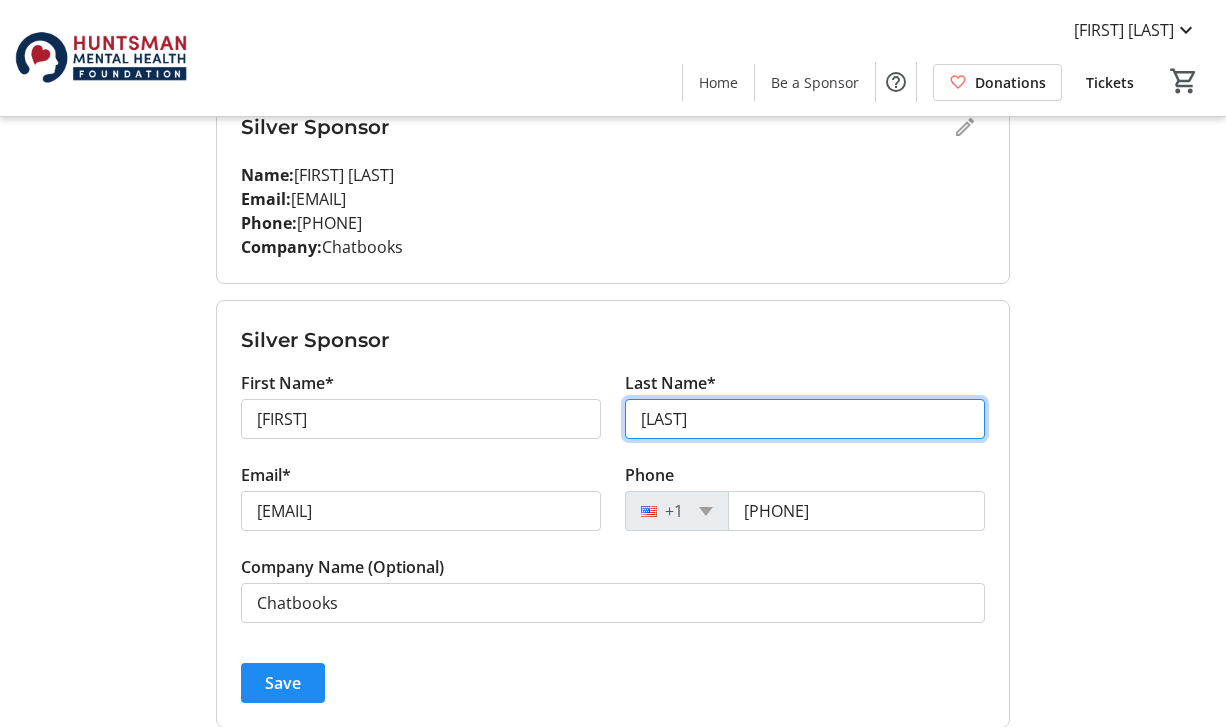 drag, startPoint x: 729, startPoint y: 416, endPoint x: 579, endPoint y: 410, distance: 150.11995 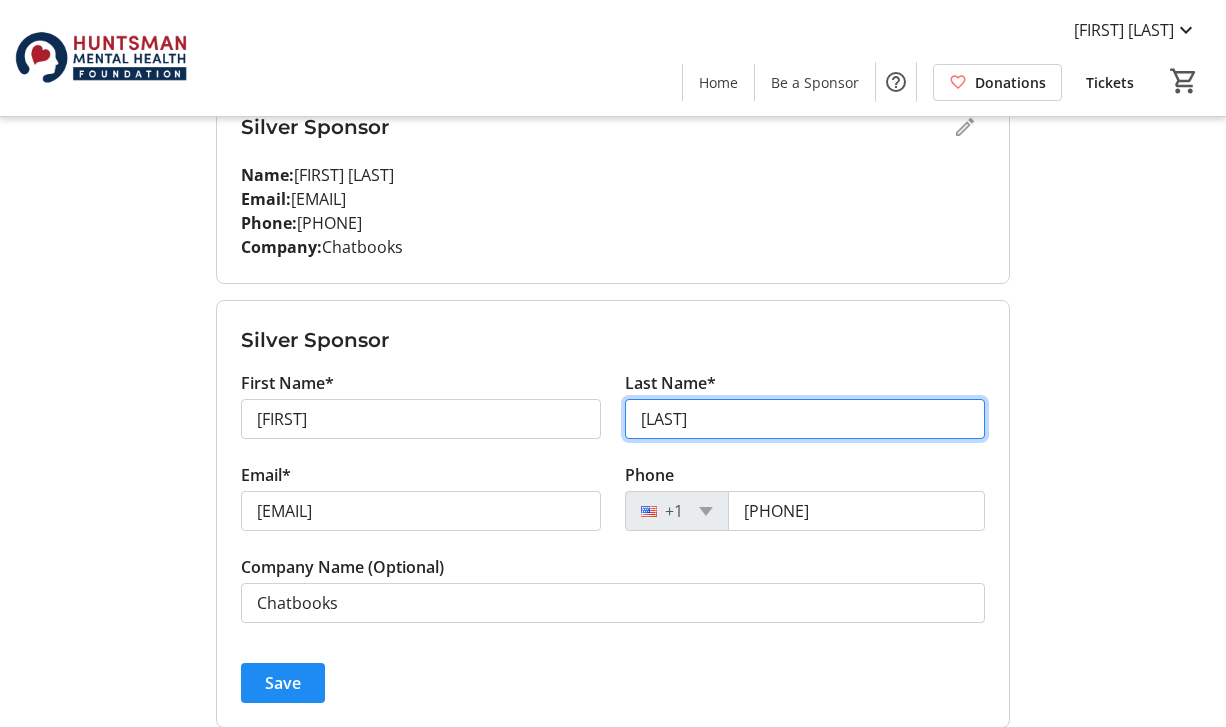 type on "[LAST]" 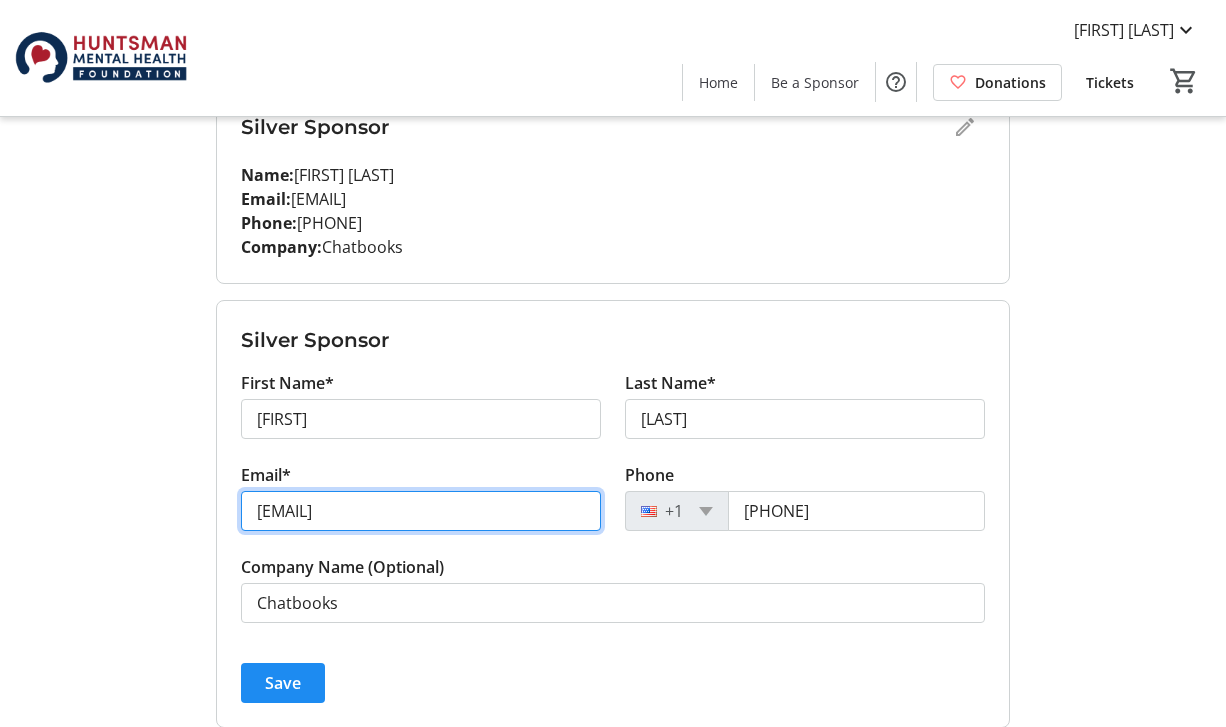 drag, startPoint x: 316, startPoint y: 511, endPoint x: 244, endPoint y: 511, distance: 72 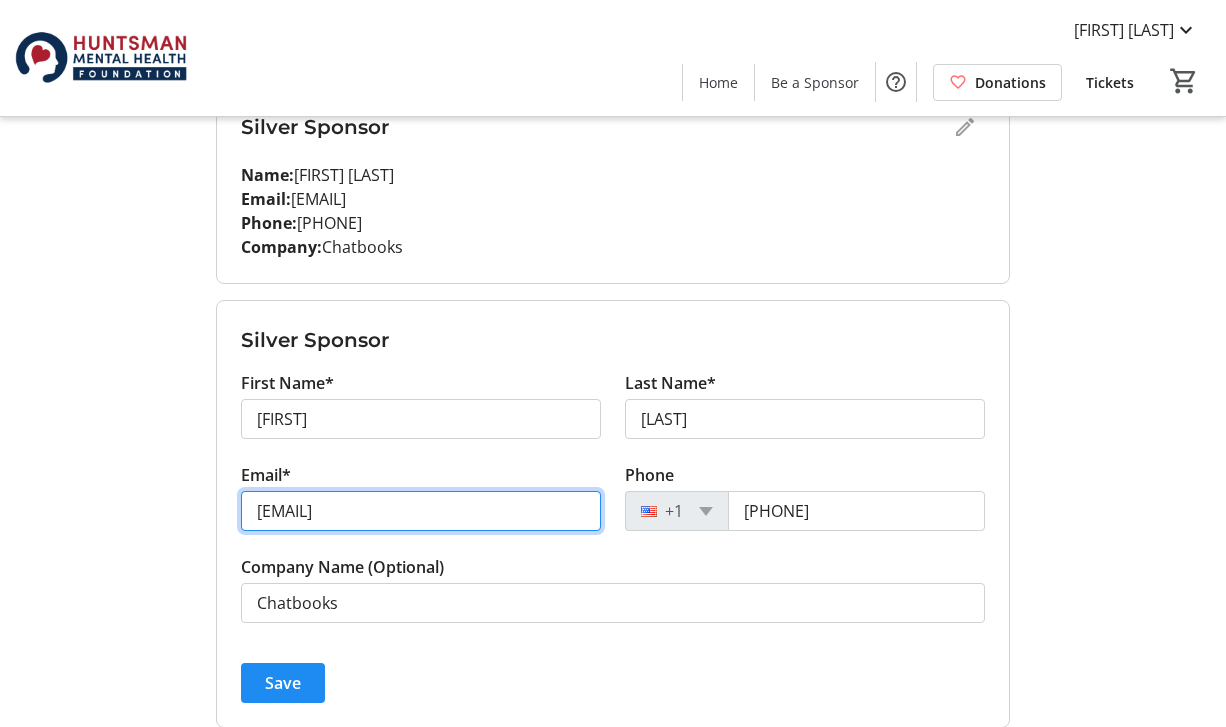type on "[EMAIL]" 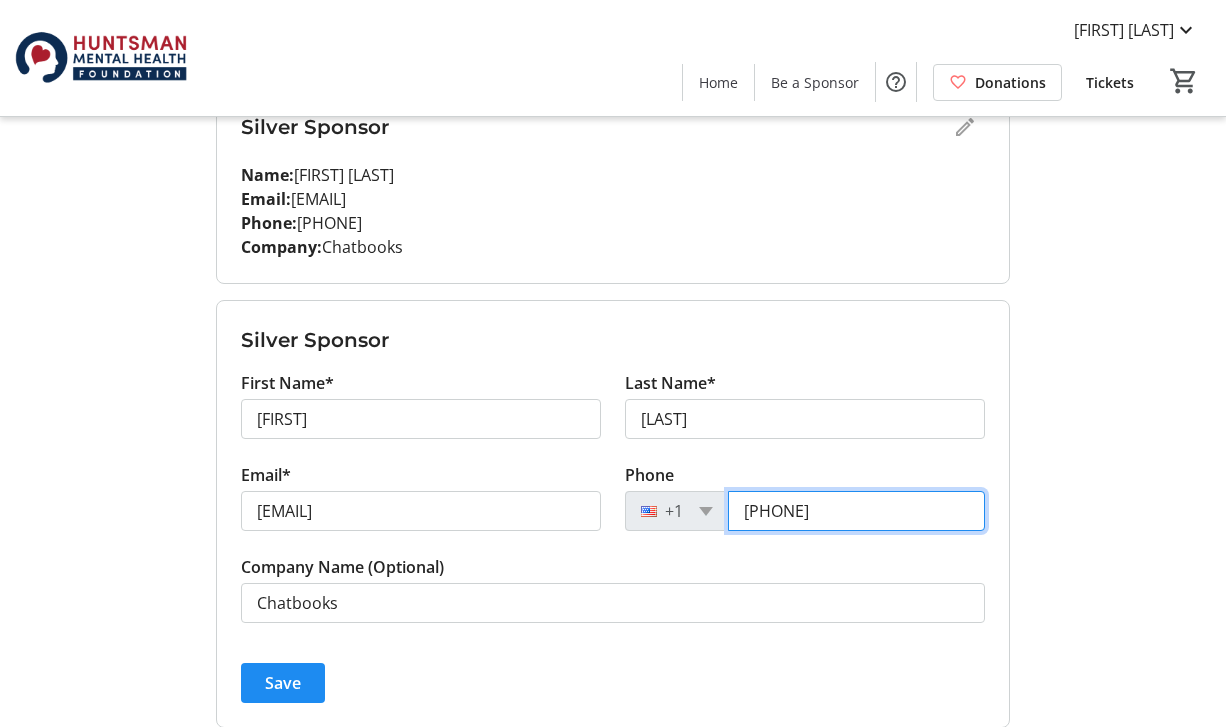 drag, startPoint x: 879, startPoint y: 505, endPoint x: 733, endPoint y: 506, distance: 146.00342 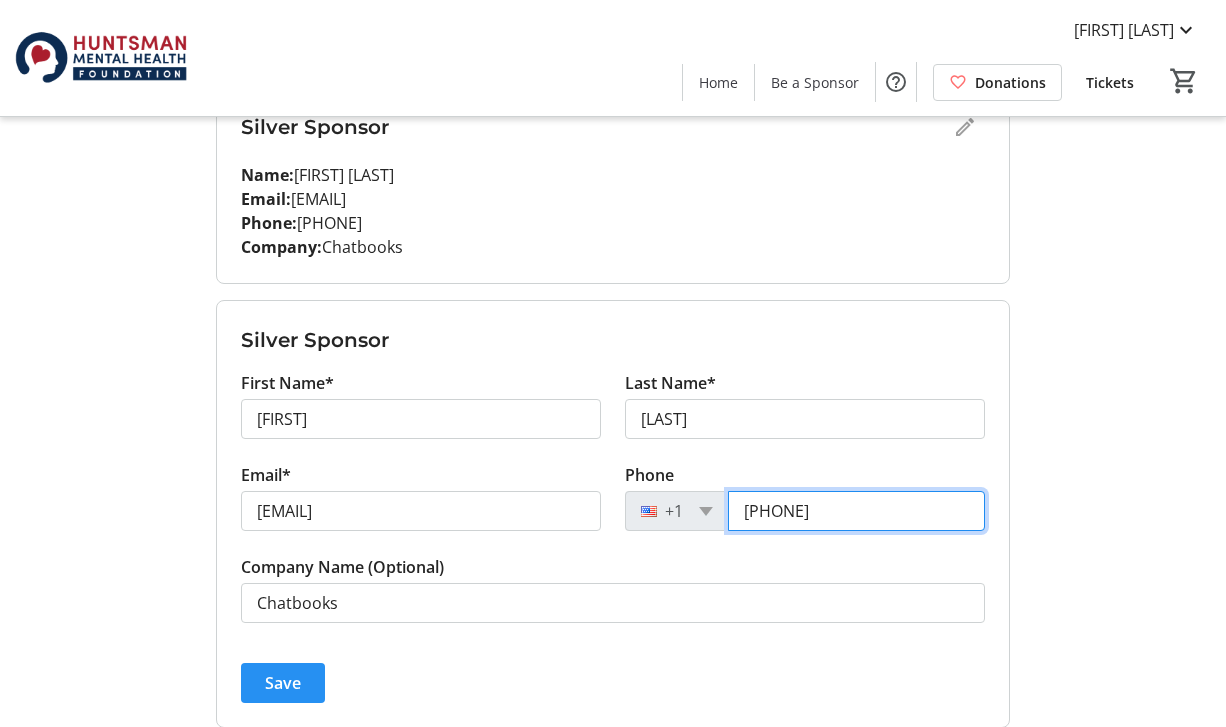 type on "[PHONE]" 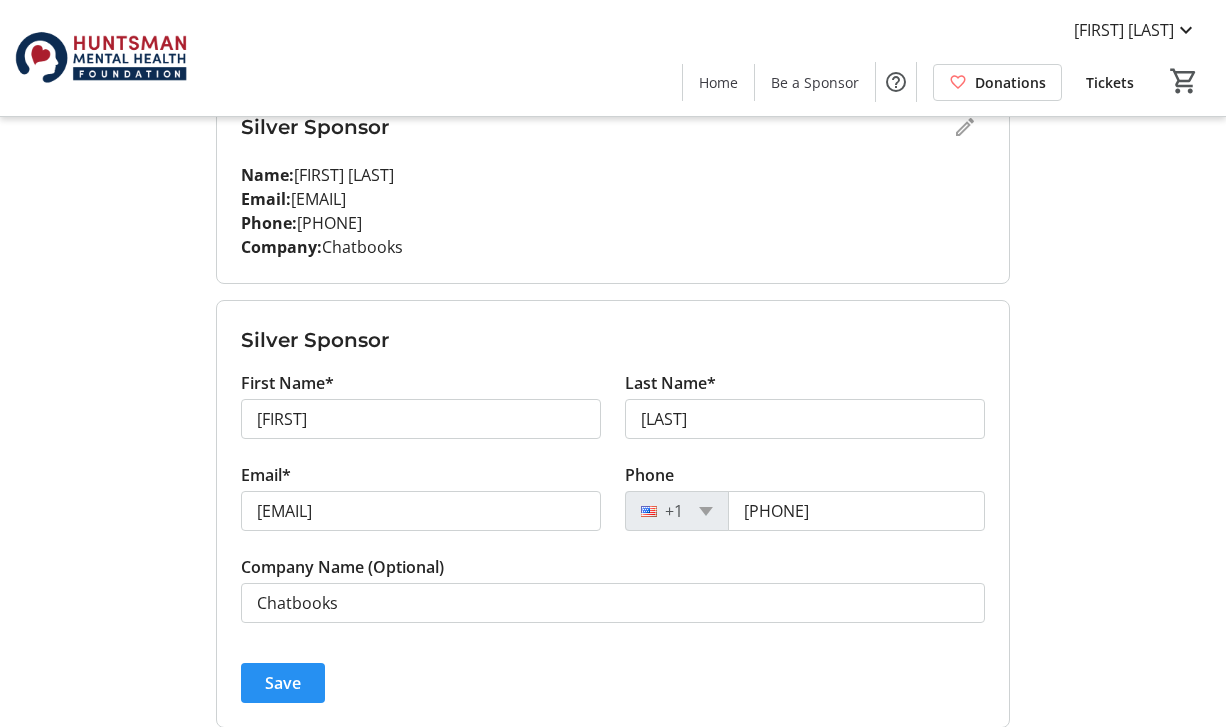 click on "Save" 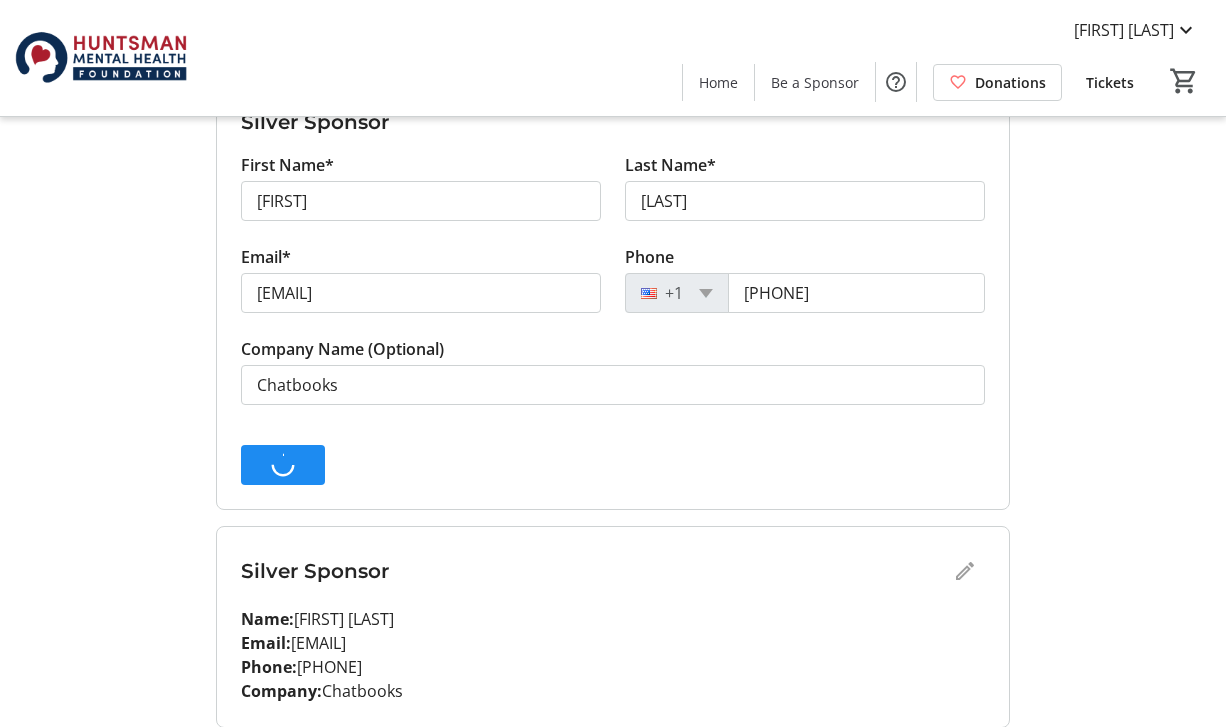 scroll, scrollTop: 1880, scrollLeft: 0, axis: vertical 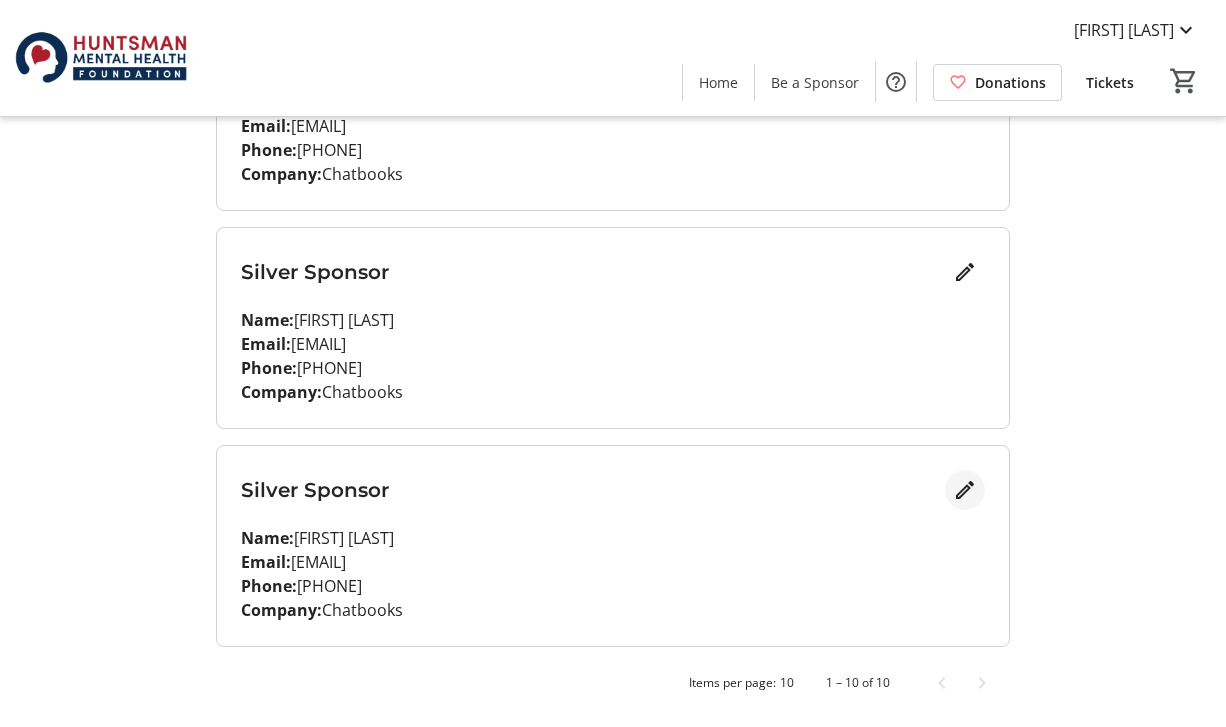 click 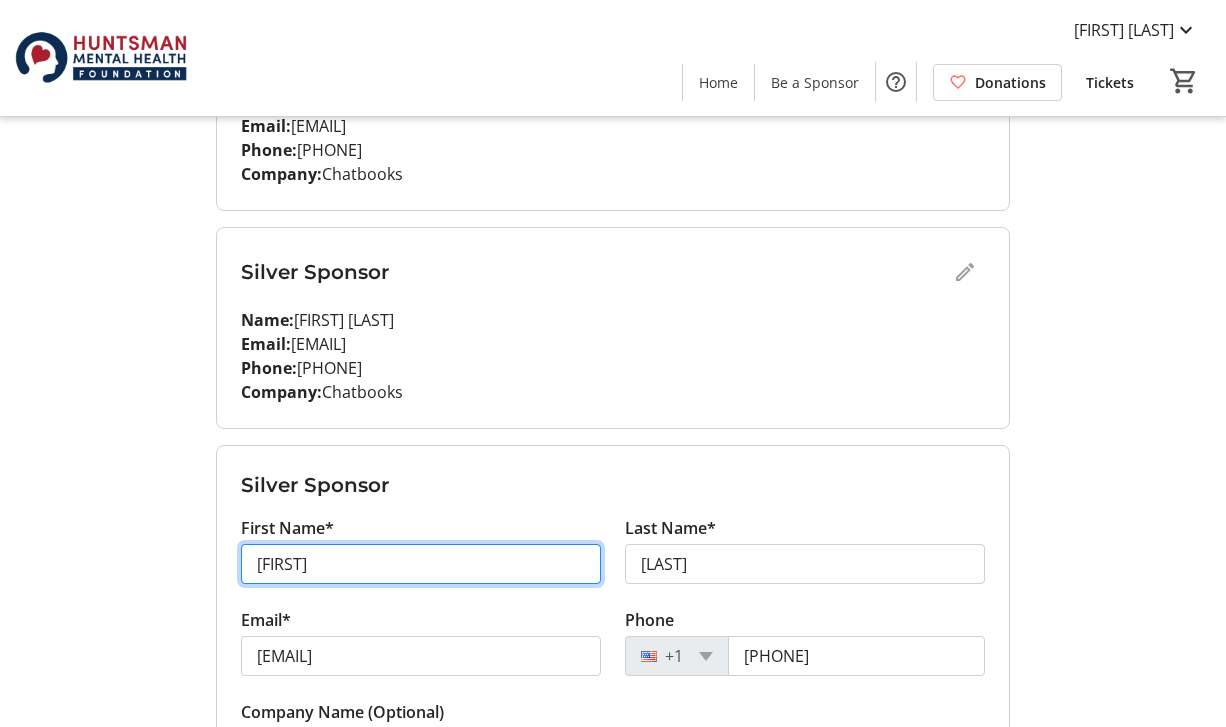drag, startPoint x: 427, startPoint y: 565, endPoint x: 227, endPoint y: 560, distance: 200.06248 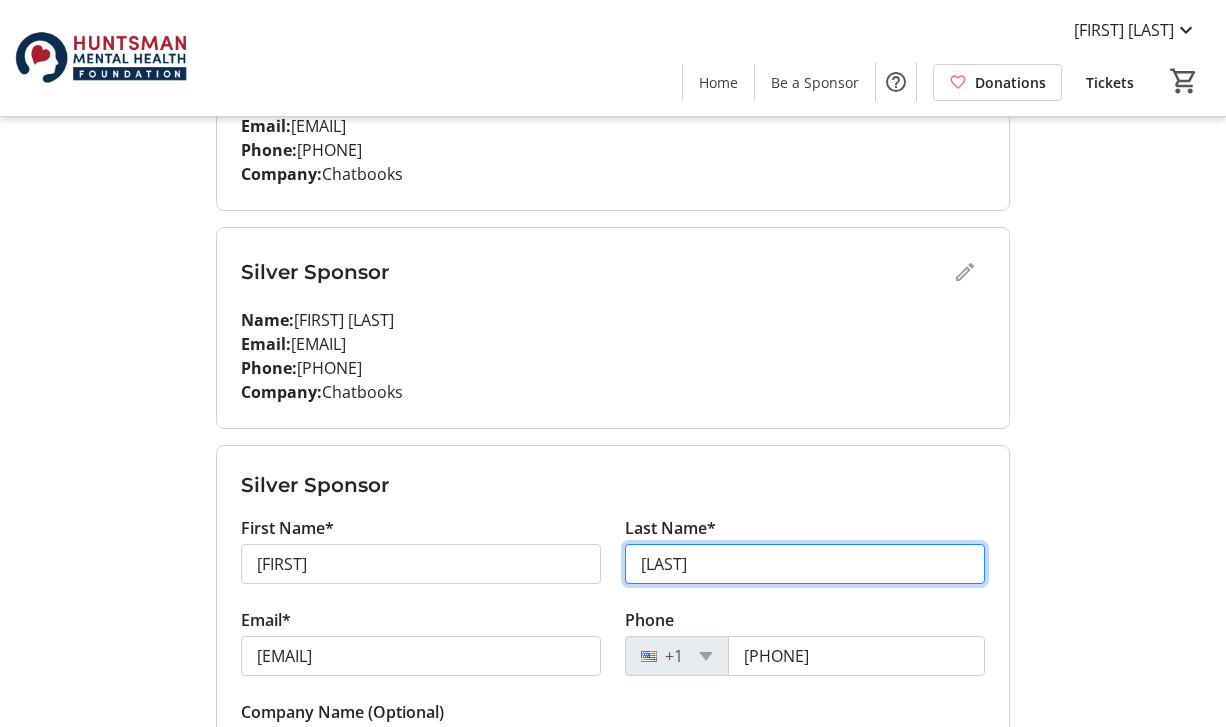 drag, startPoint x: 705, startPoint y: 554, endPoint x: 612, endPoint y: 553, distance: 93.00538 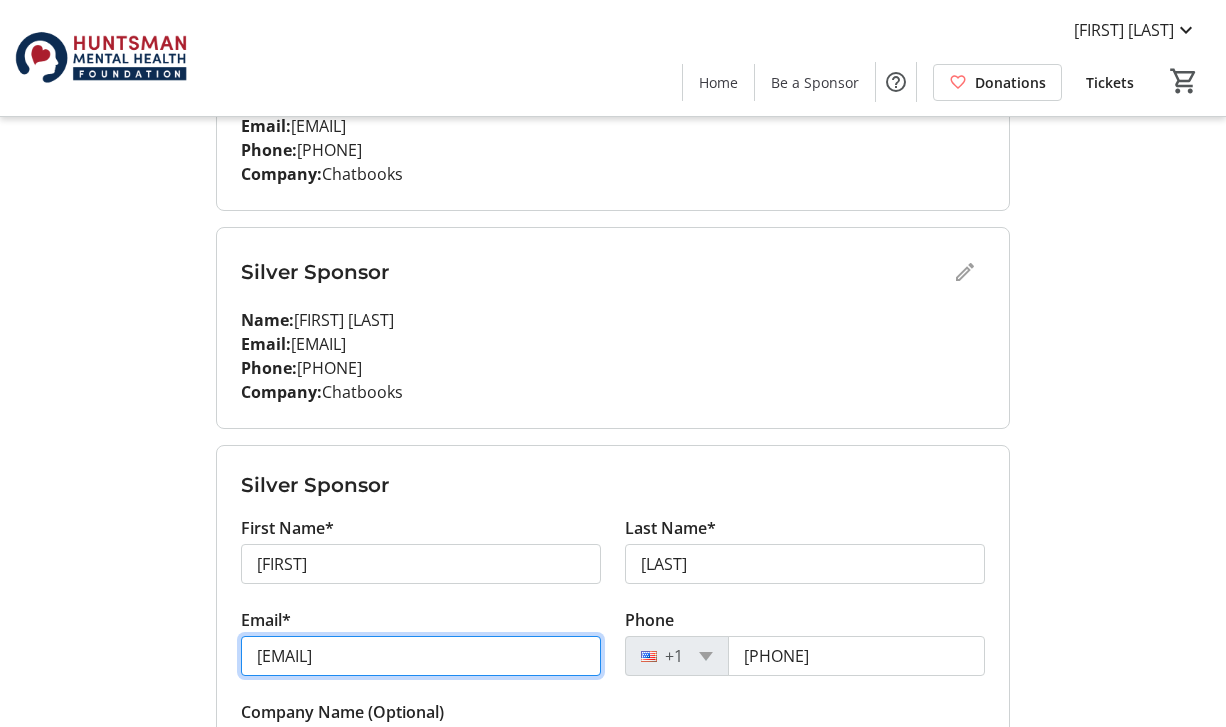 drag, startPoint x: 315, startPoint y: 658, endPoint x: 249, endPoint y: 658, distance: 66 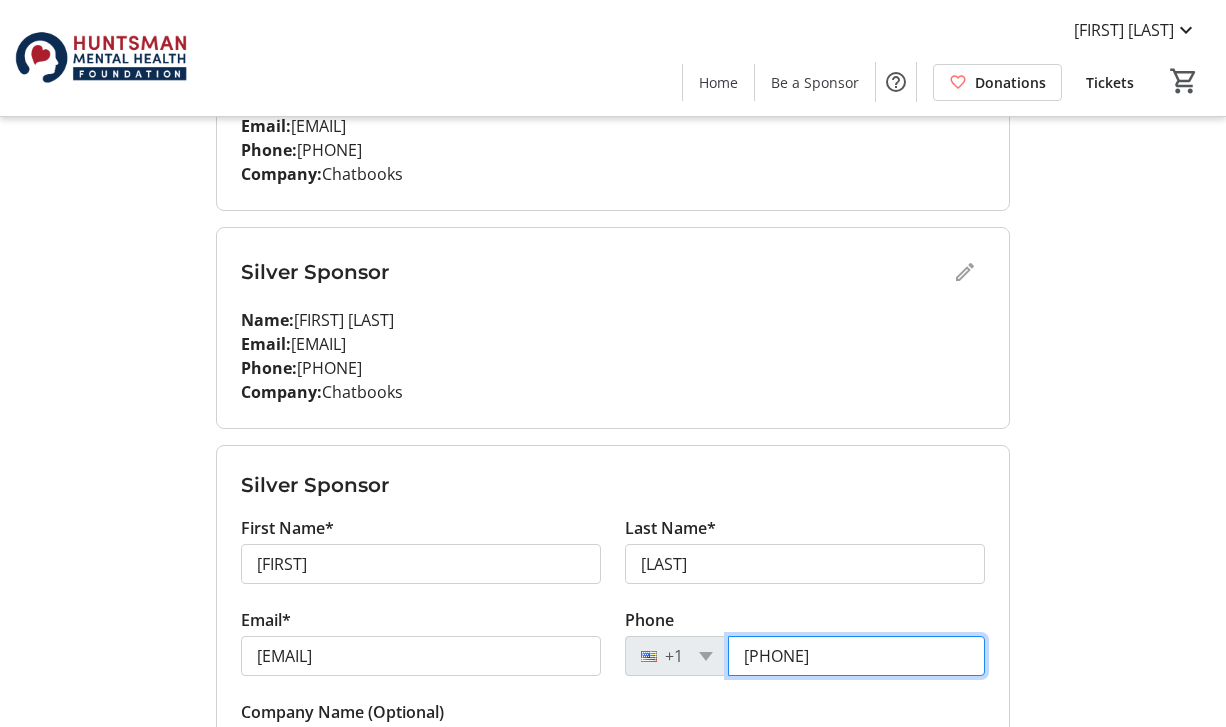drag, startPoint x: 862, startPoint y: 663, endPoint x: 697, endPoint y: 657, distance: 165.10905 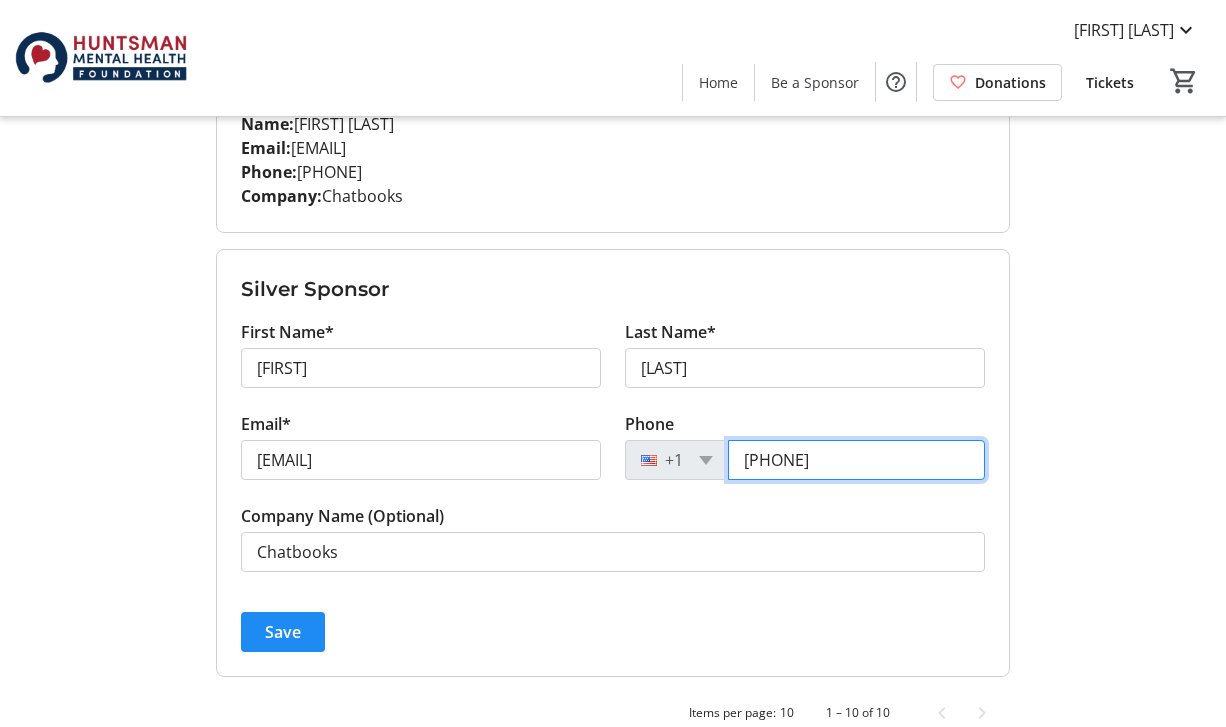 scroll, scrollTop: 2106, scrollLeft: 0, axis: vertical 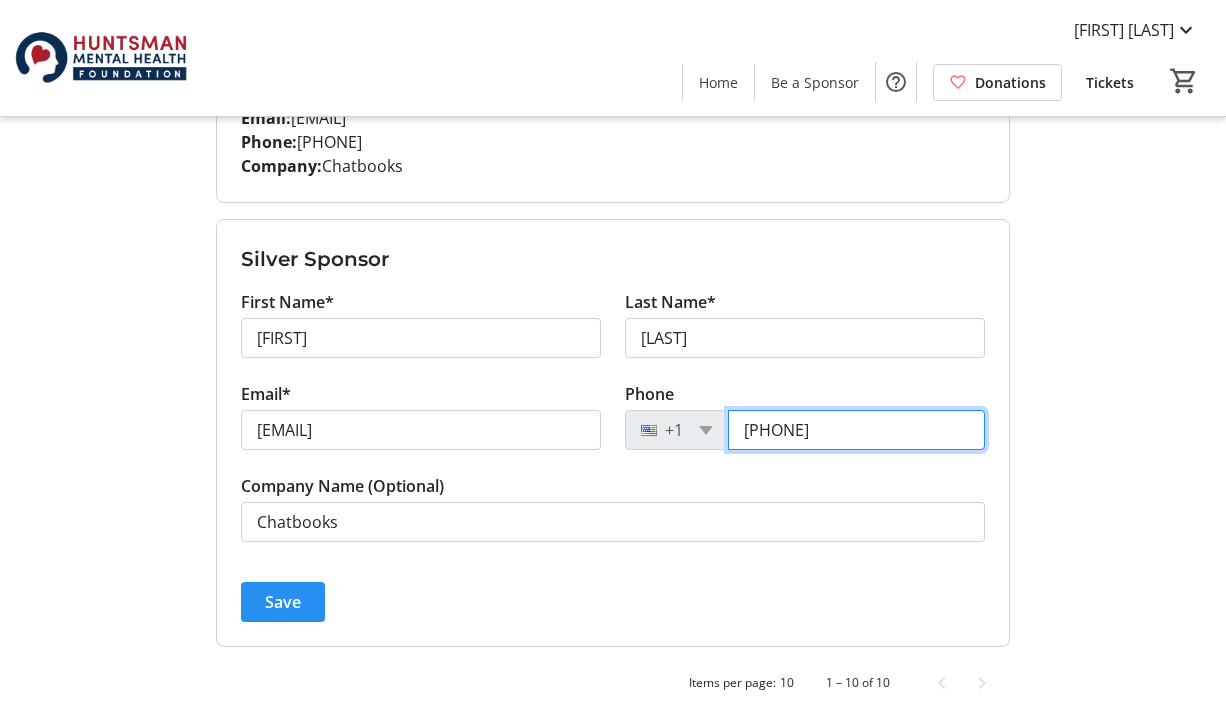 type on "[PHONE]" 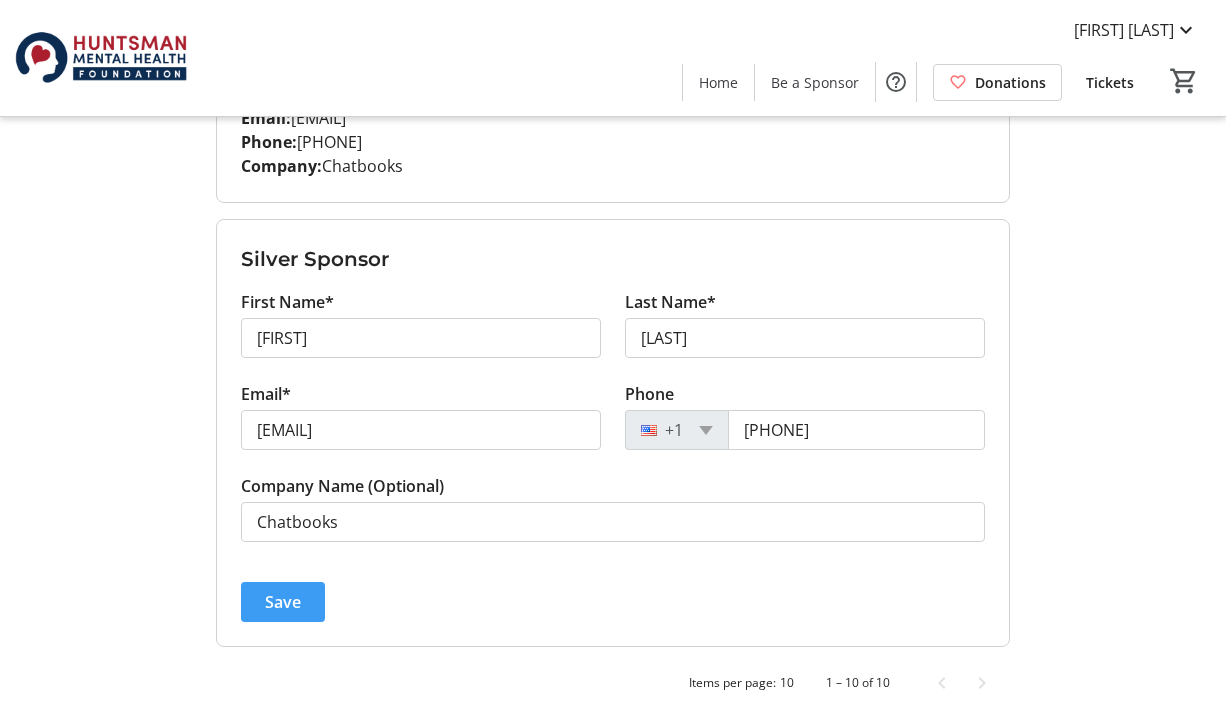 click 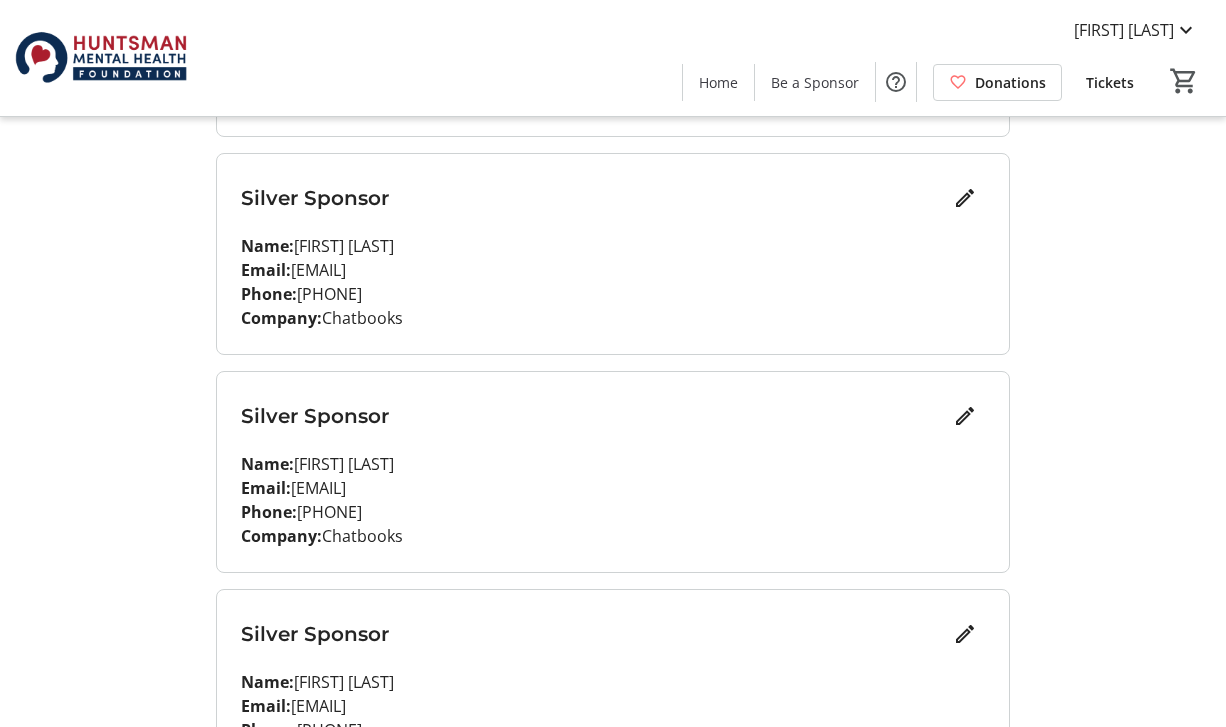 scroll, scrollTop: 1528, scrollLeft: 0, axis: vertical 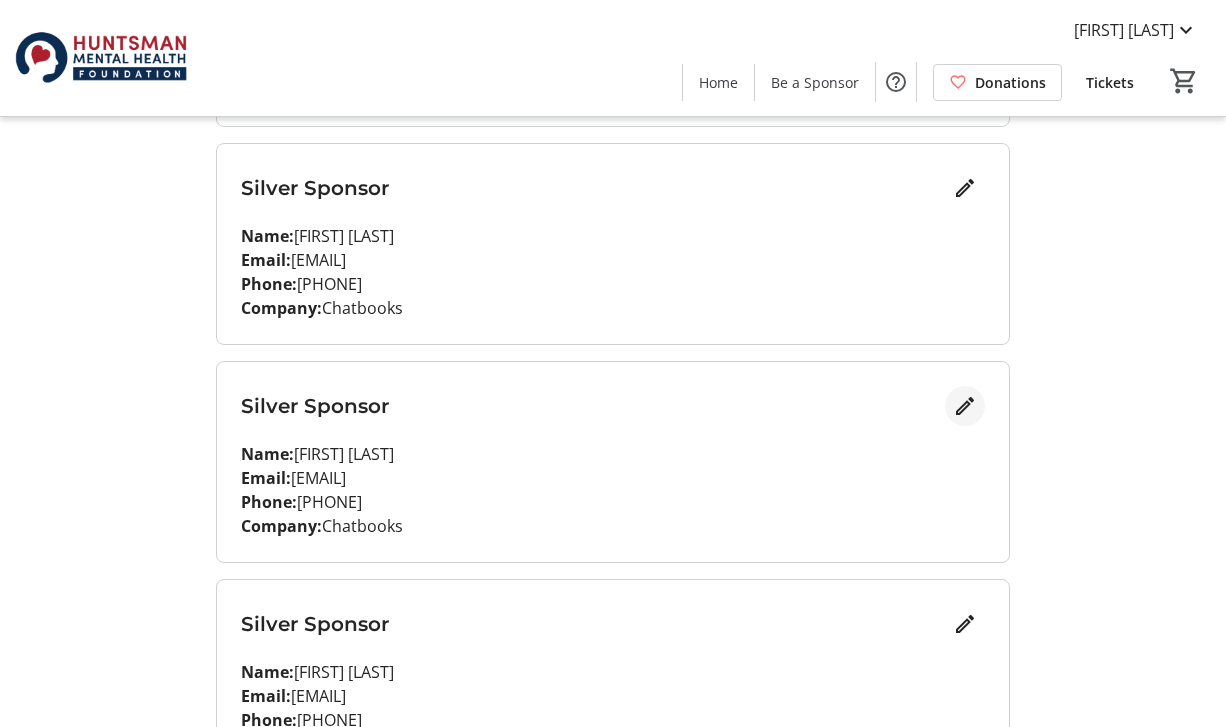 click 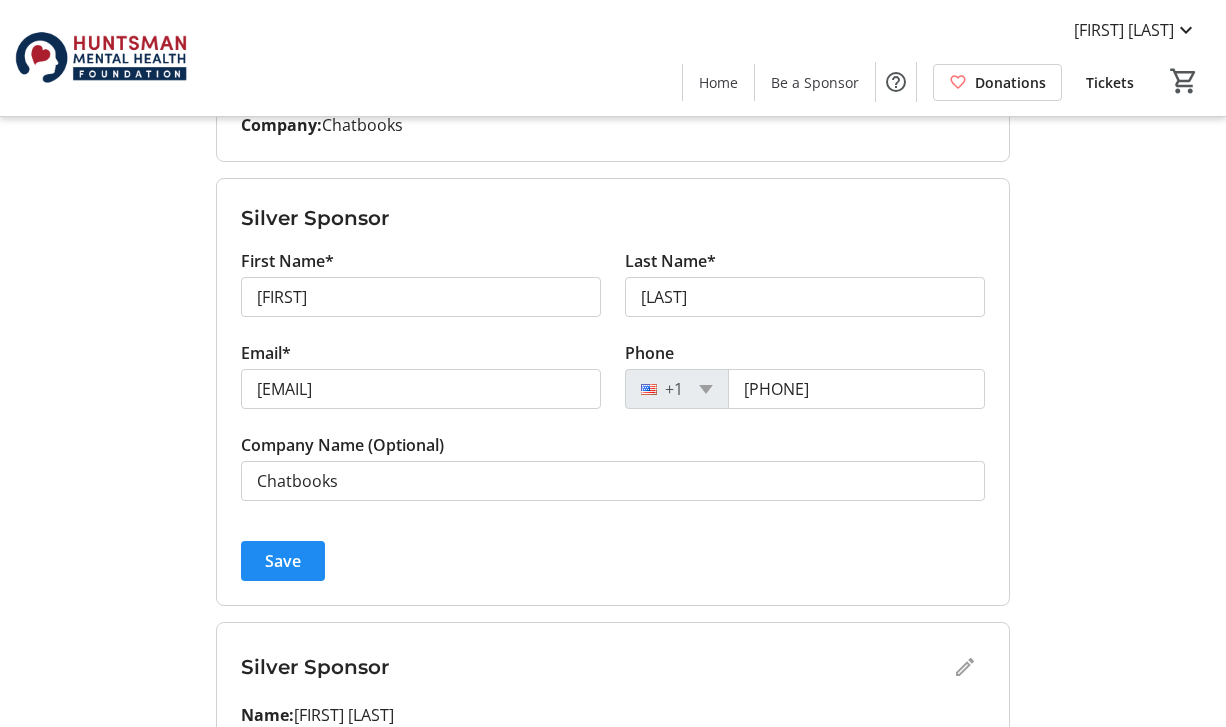 scroll, scrollTop: 1787, scrollLeft: 0, axis: vertical 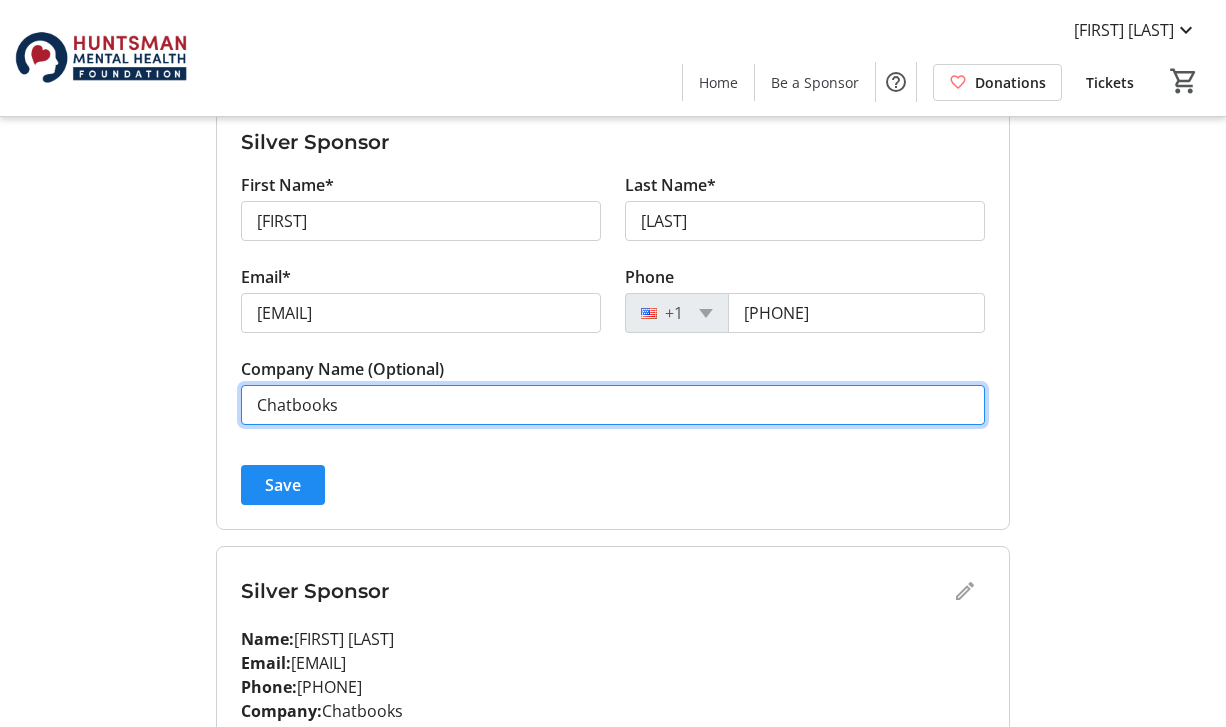 drag, startPoint x: 355, startPoint y: 407, endPoint x: 182, endPoint y: 406, distance: 173.00288 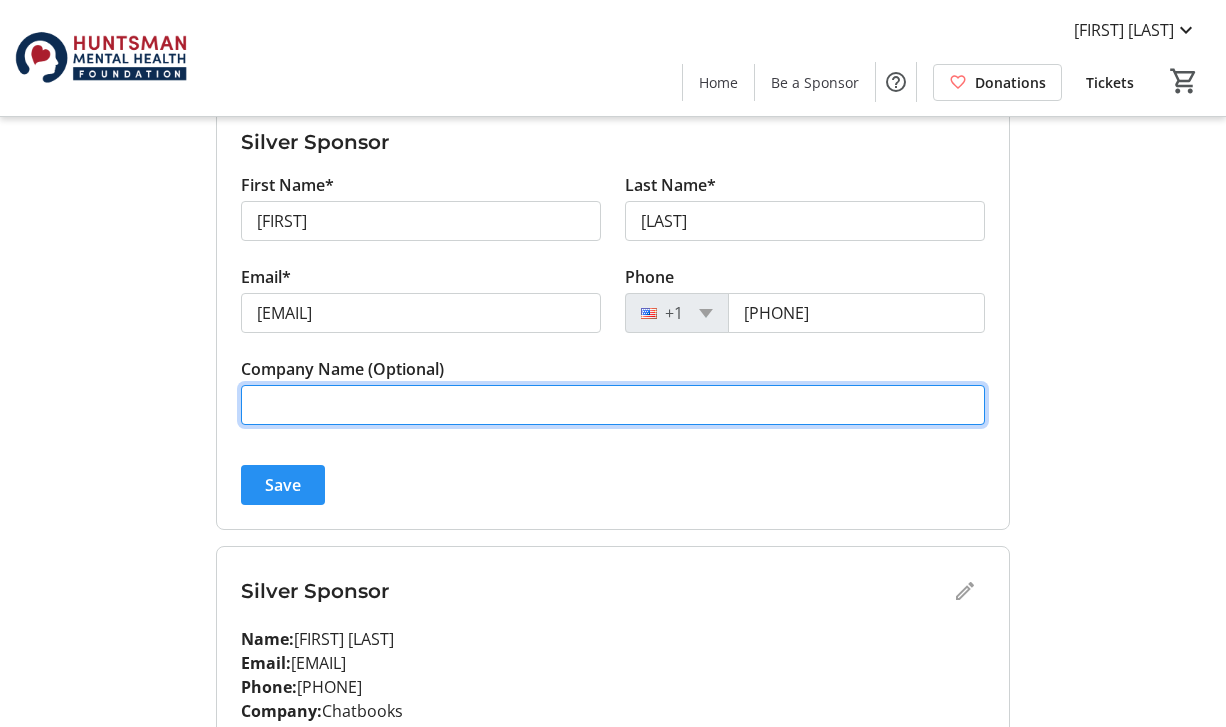 type 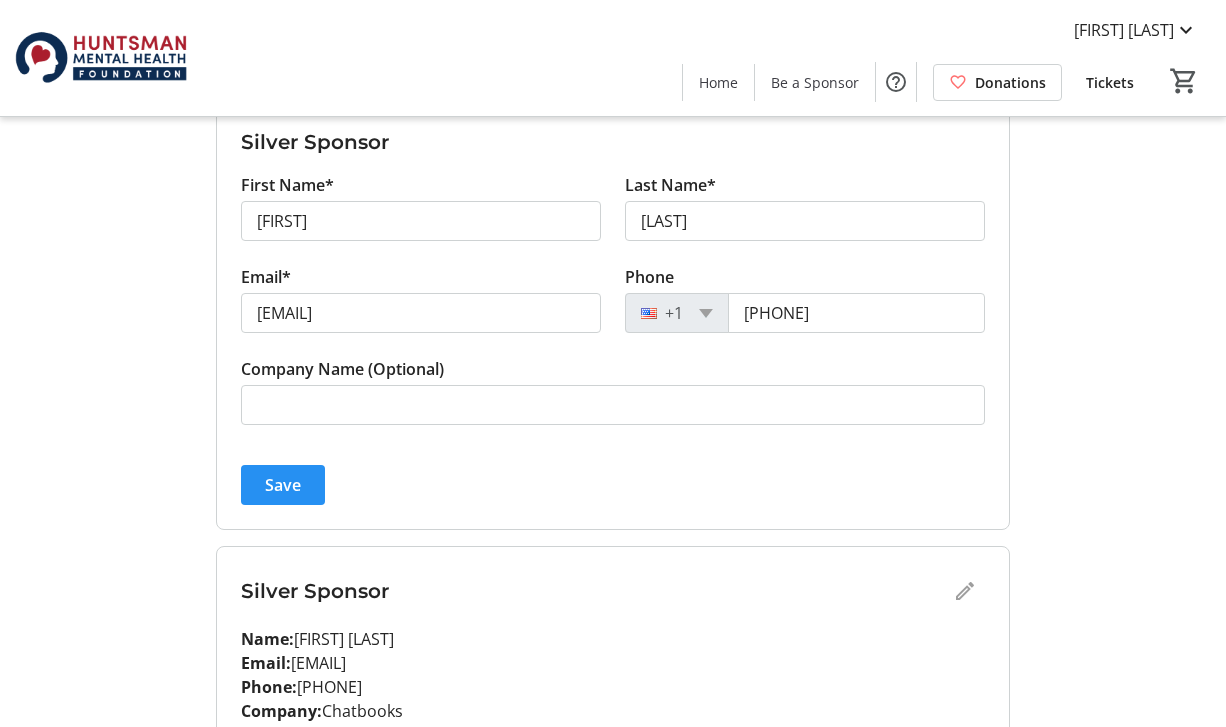 click on "Save" 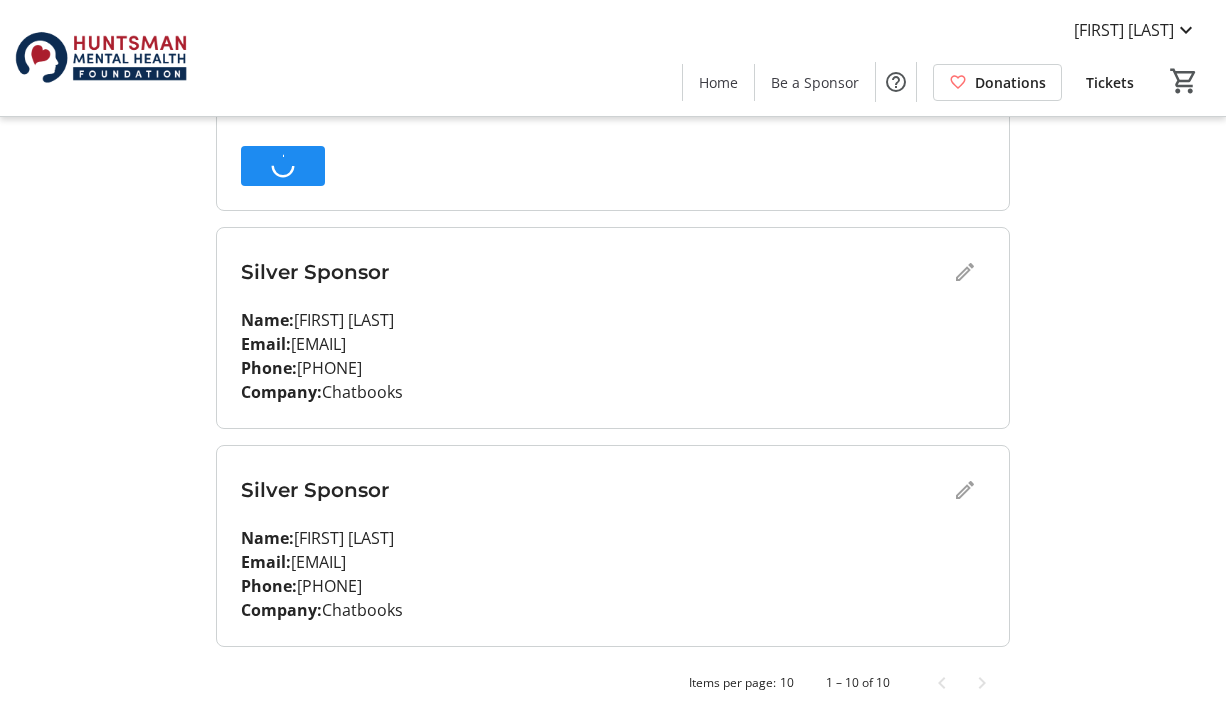 scroll, scrollTop: 1856, scrollLeft: 0, axis: vertical 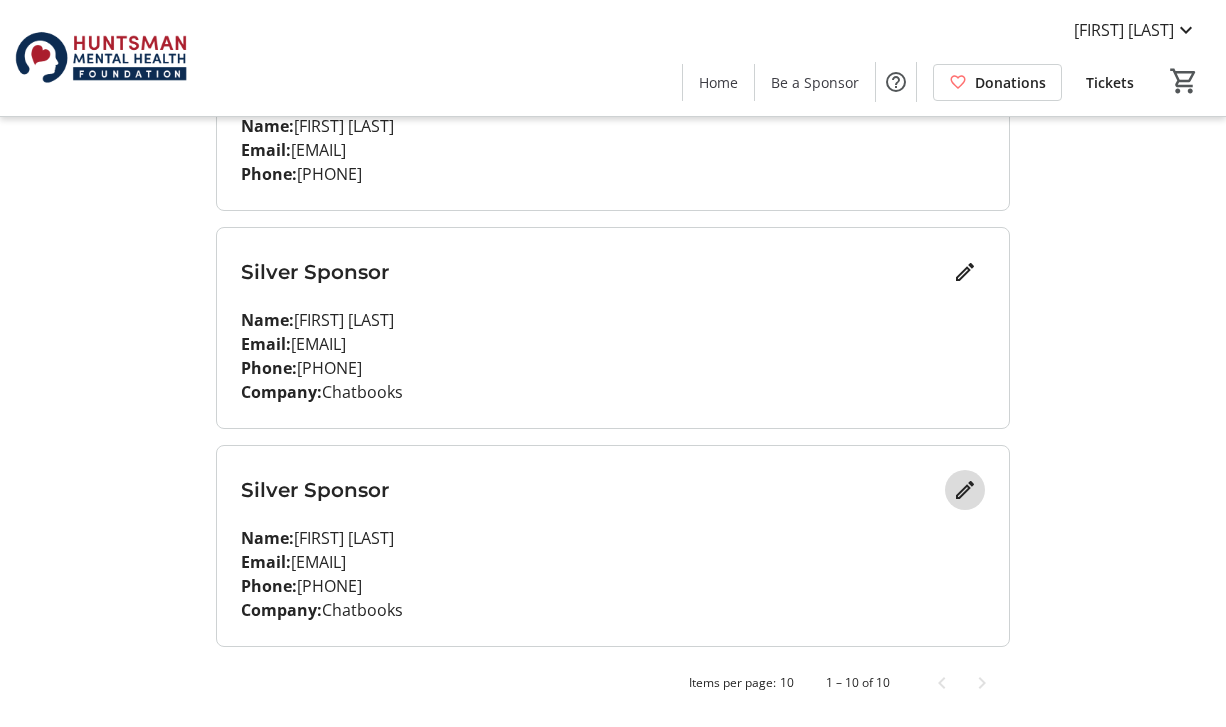 click 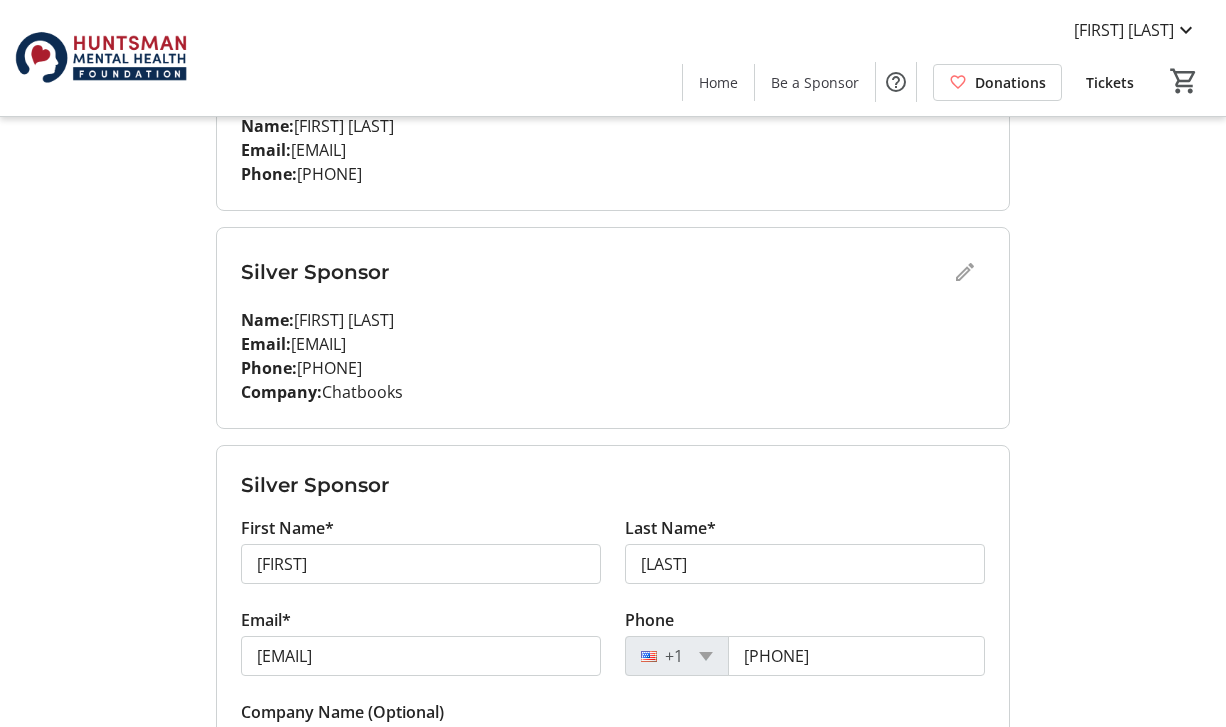 scroll, scrollTop: 2081, scrollLeft: 0, axis: vertical 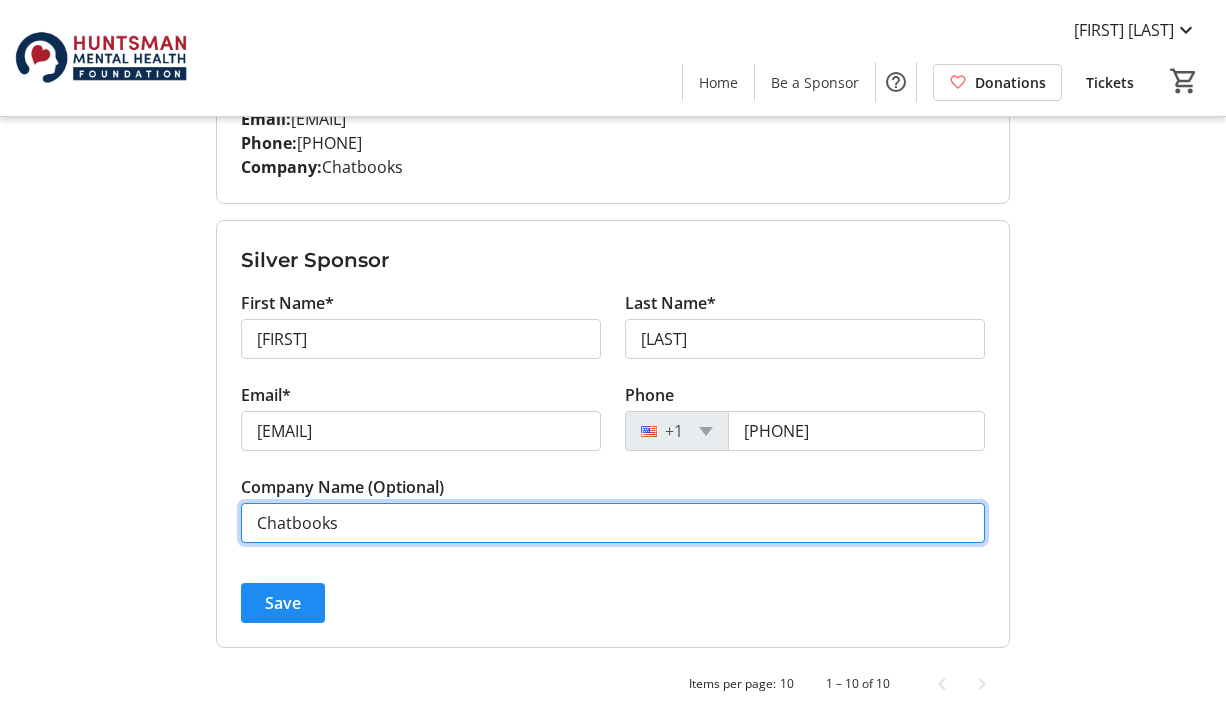 drag, startPoint x: 367, startPoint y: 528, endPoint x: 211, endPoint y: 528, distance: 156 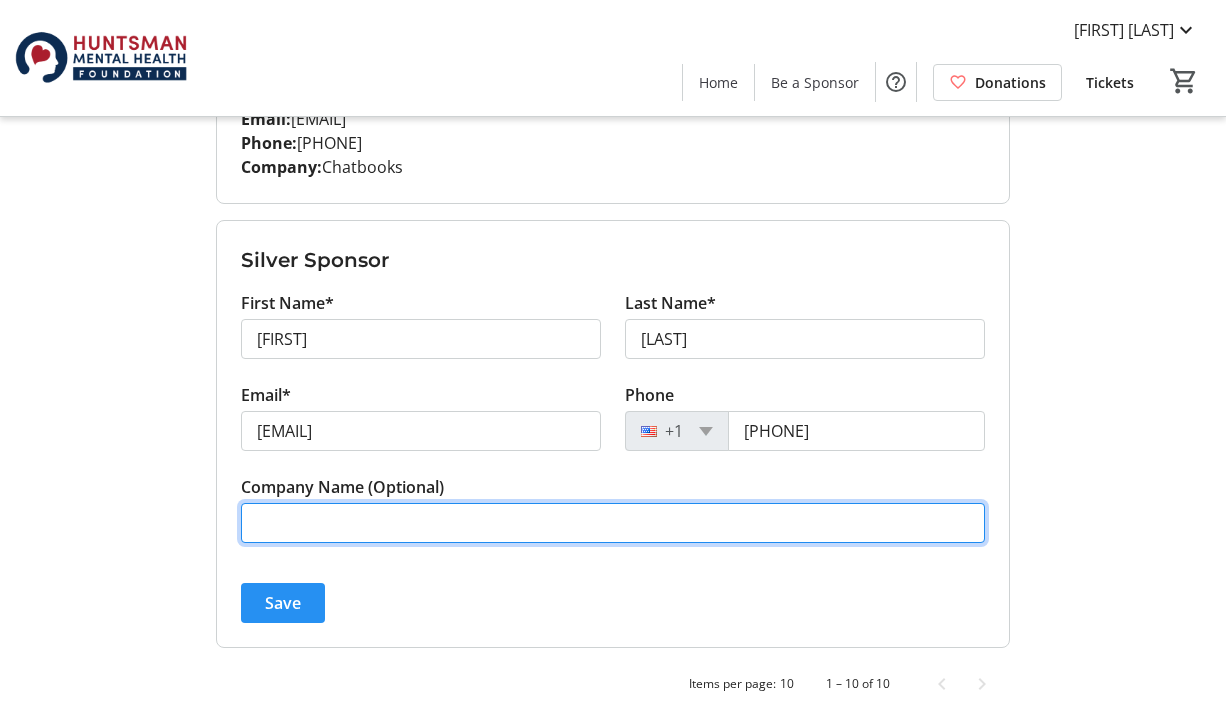 type 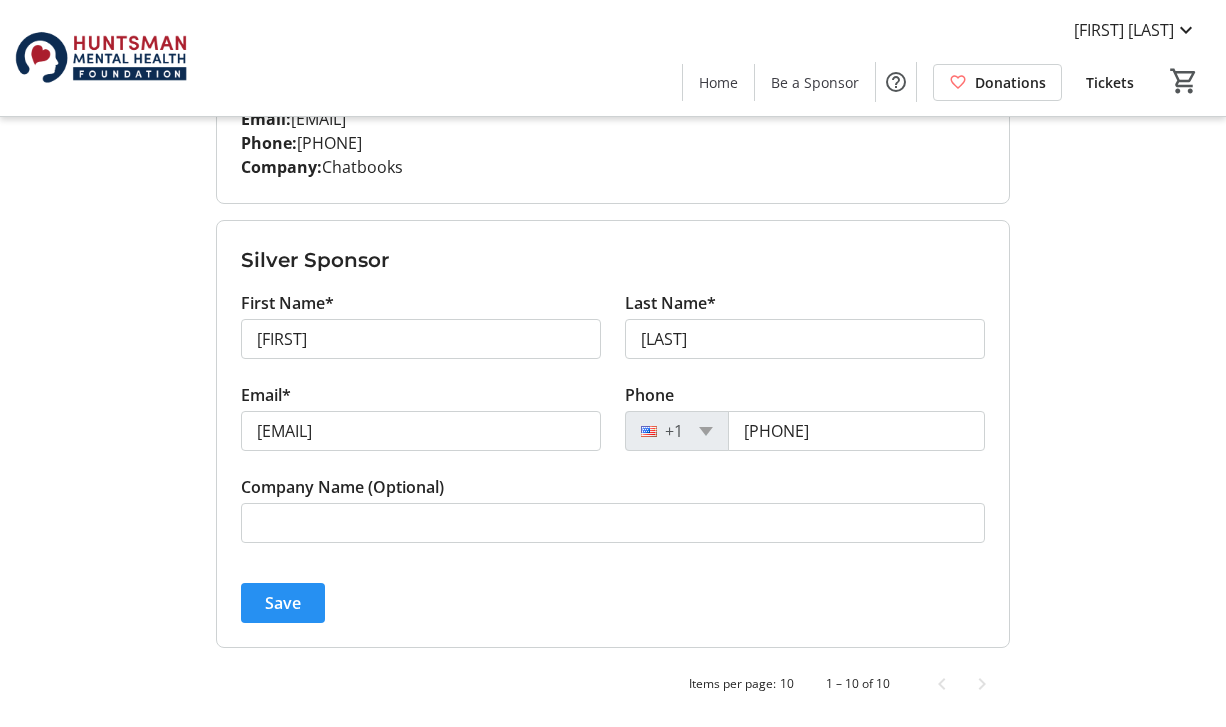 click on "Save" 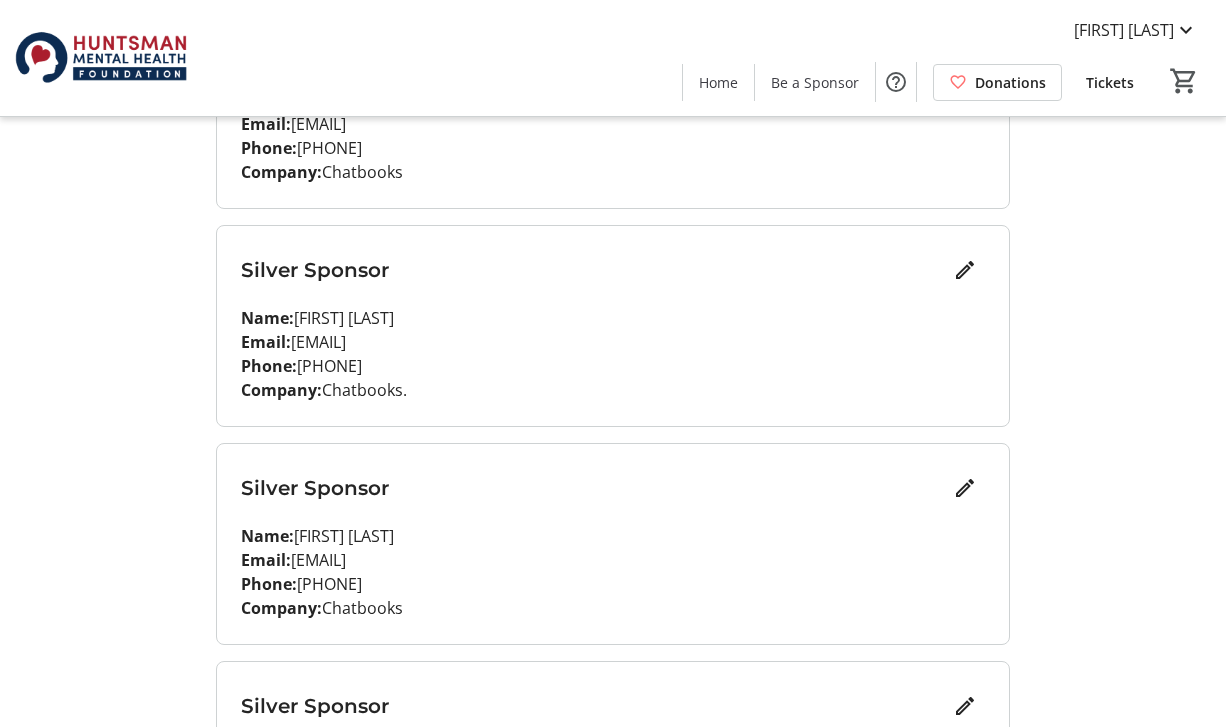 scroll, scrollTop: 813, scrollLeft: 0, axis: vertical 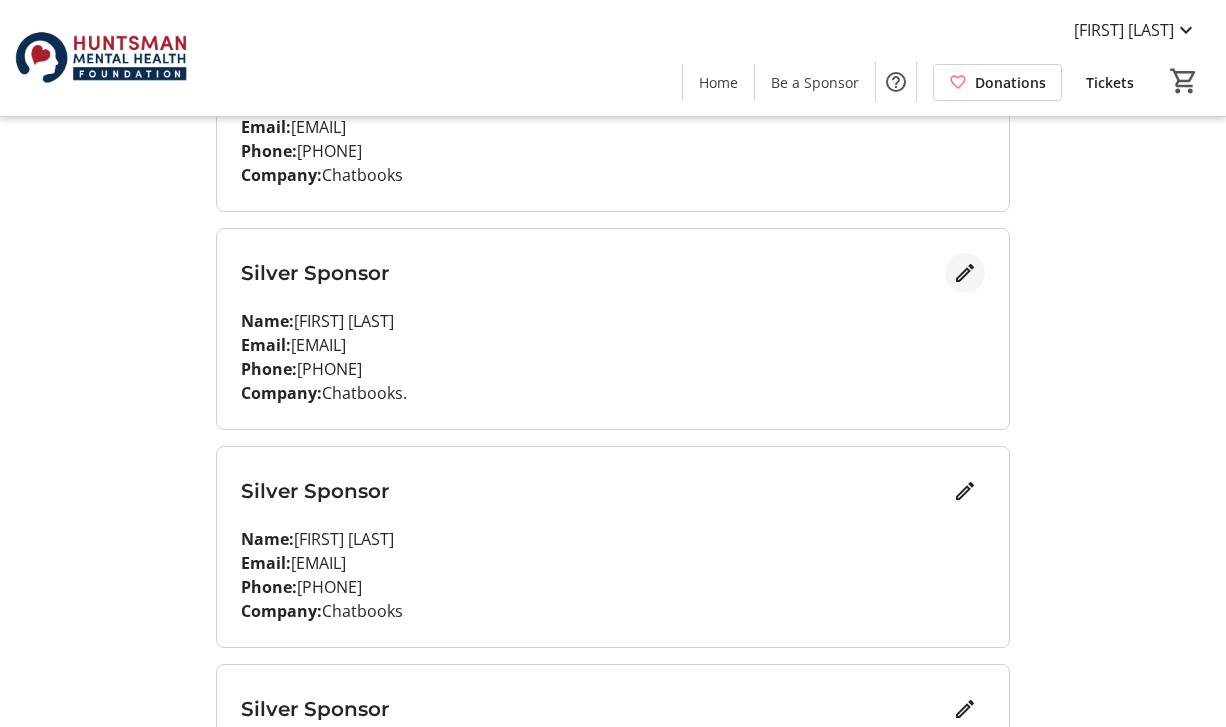 click 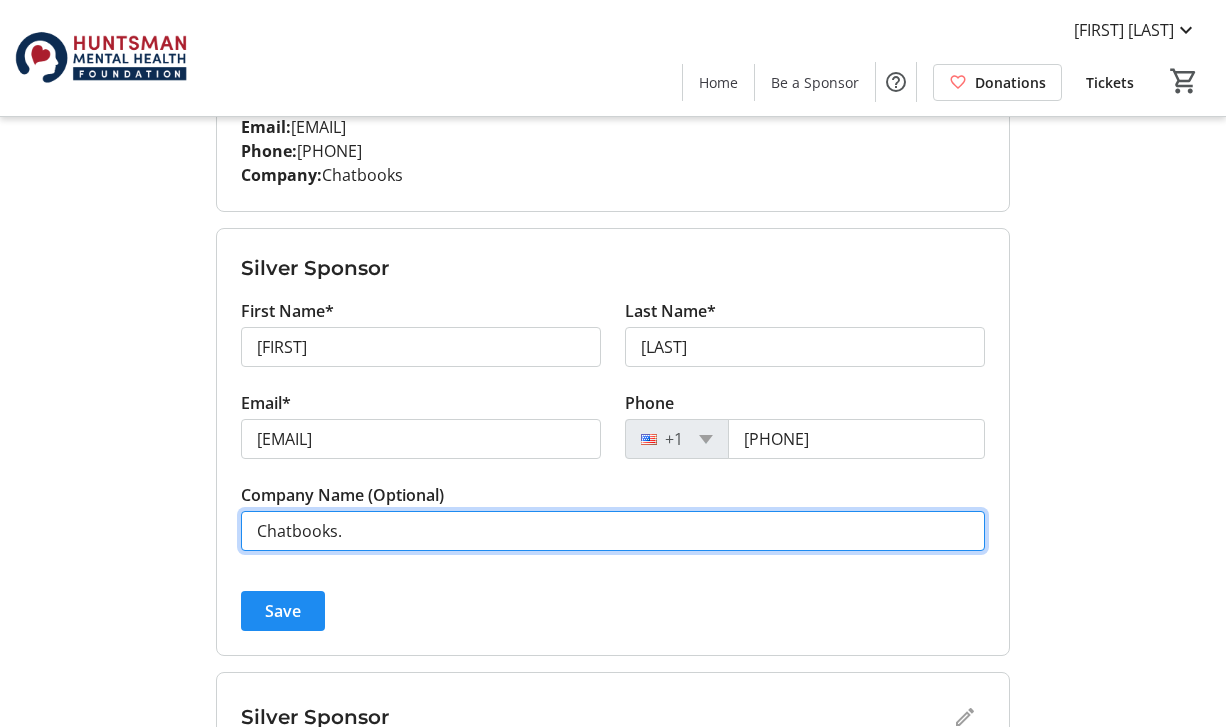 drag, startPoint x: 359, startPoint y: 529, endPoint x: 195, endPoint y: 529, distance: 164 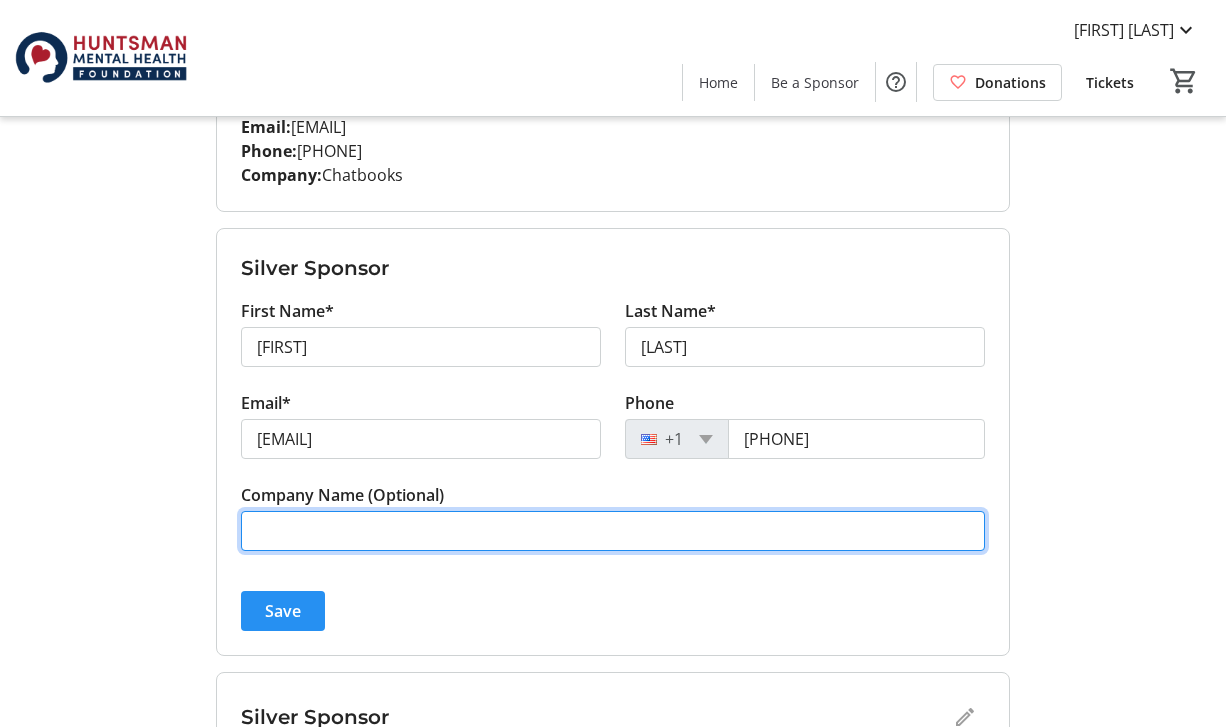 type 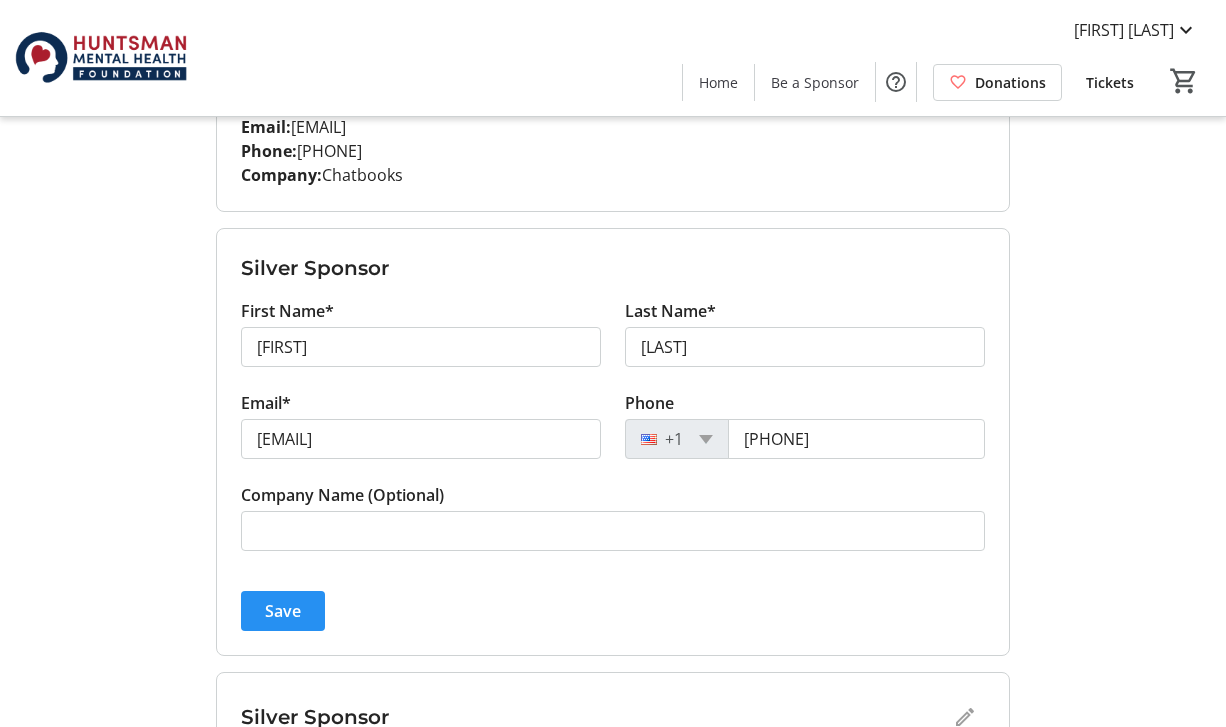 click on "Save" 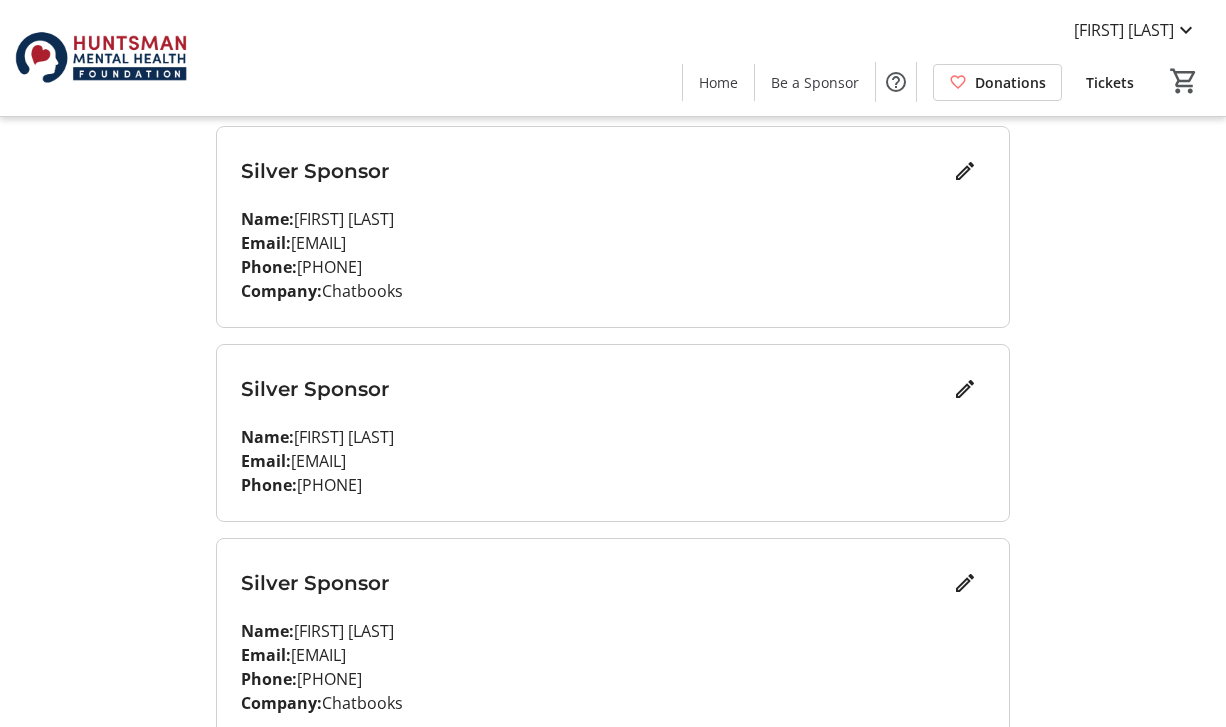 scroll, scrollTop: 188, scrollLeft: 0, axis: vertical 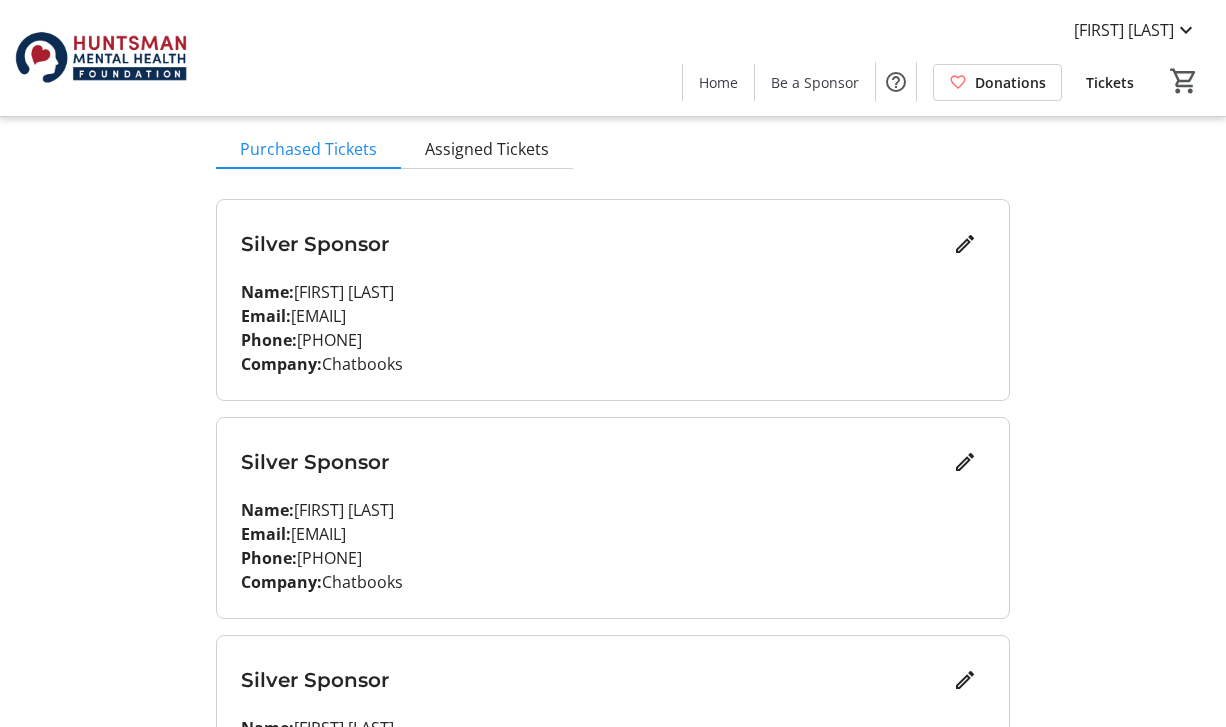 click 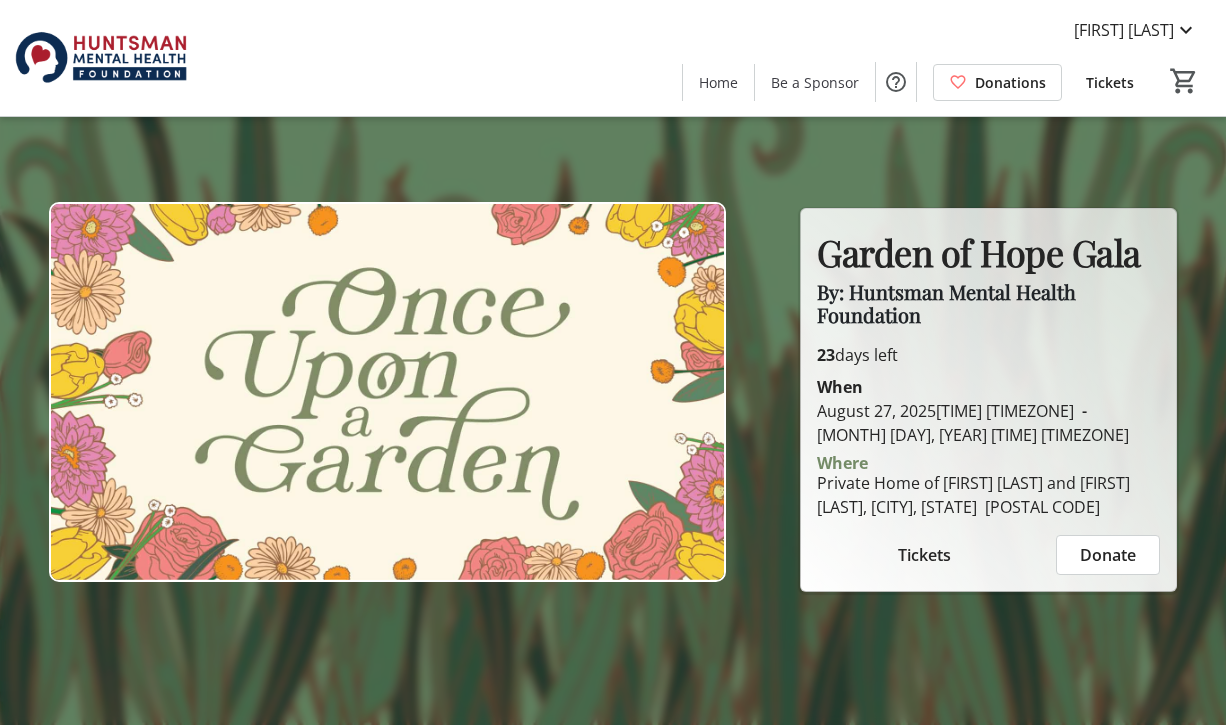 scroll, scrollTop: 0, scrollLeft: 0, axis: both 